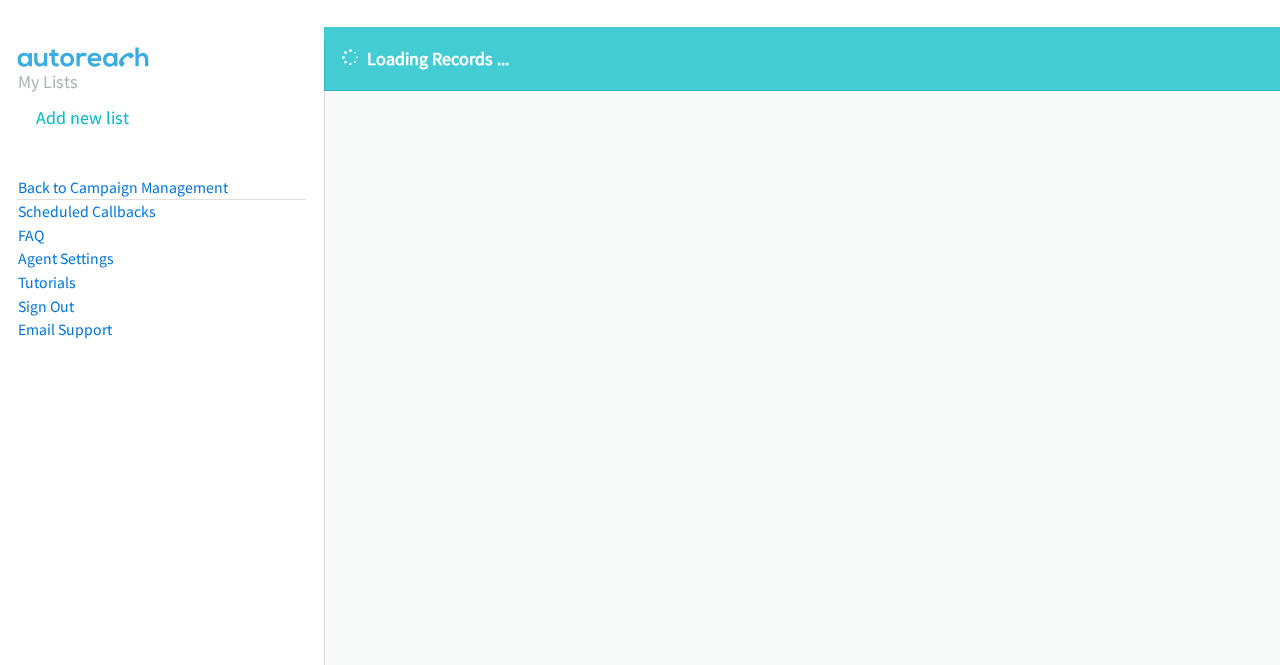 scroll, scrollTop: 0, scrollLeft: 0, axis: both 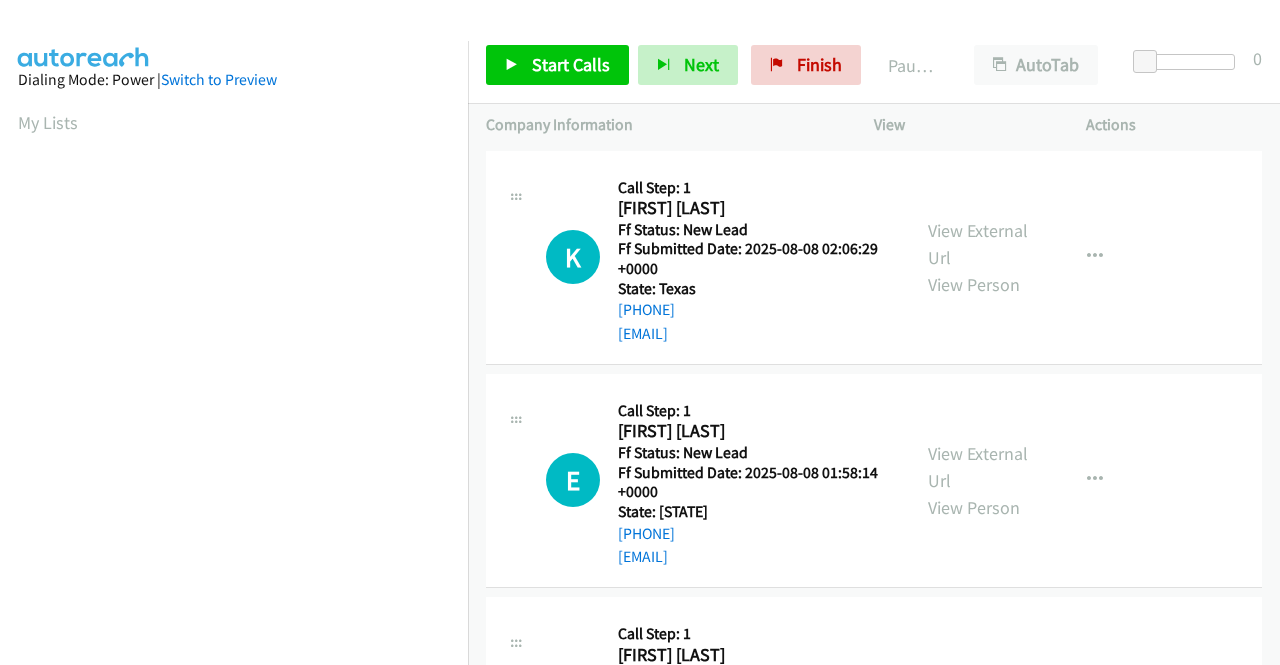 click on "E
Callback Scheduled
Call Step: 1
[FIRST] [LAST]
America/Los_Angeles
Ff Status: New Lead
Ff Submitted Date: 2025-08-08 01:58:14 +0000
State: [STATE]
[PHONE]
[EMAIL]
Call was successful?
View External Url
View Person
View External Url
Email
Schedule/Manage Callback
Skip Call
Add to do not call list" at bounding box center [874, 480] 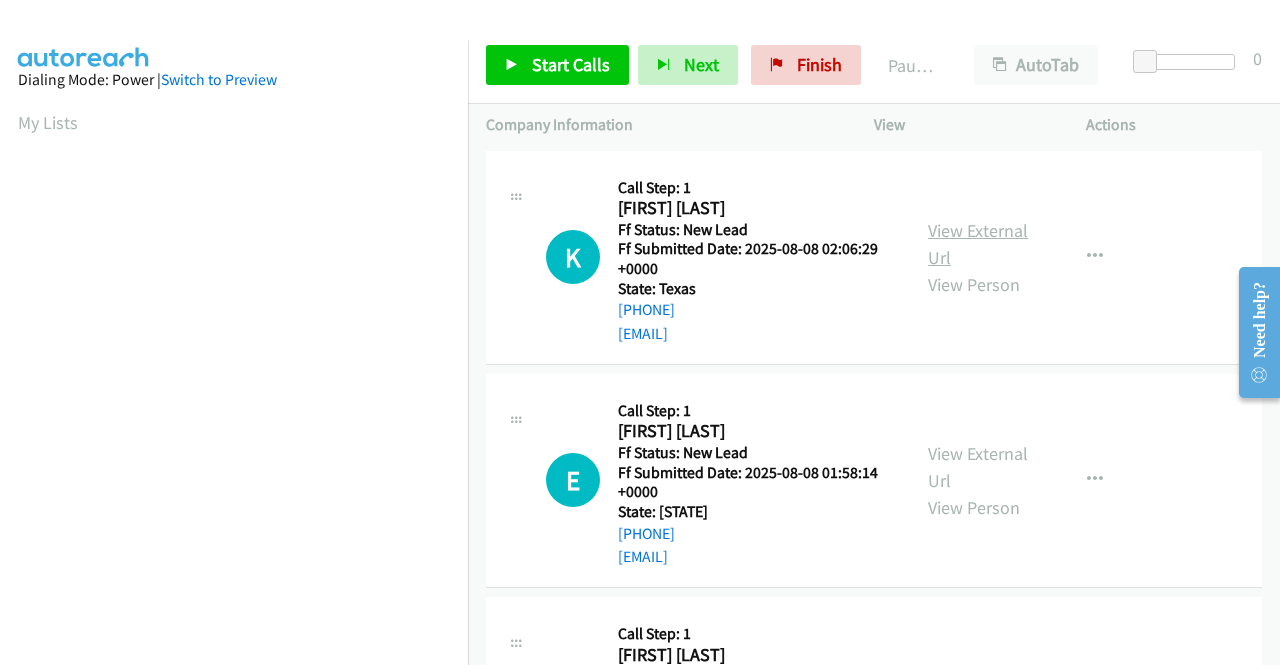 click on "View External Url" at bounding box center (978, 244) 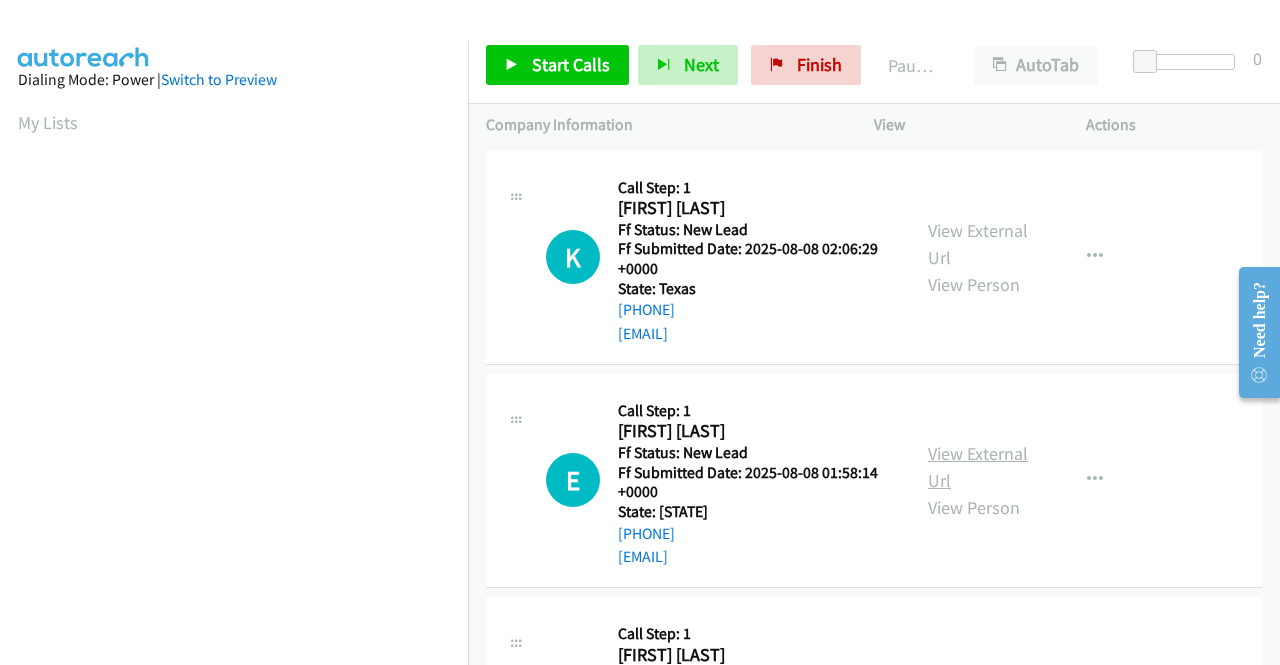 click on "View External Url" at bounding box center (978, 467) 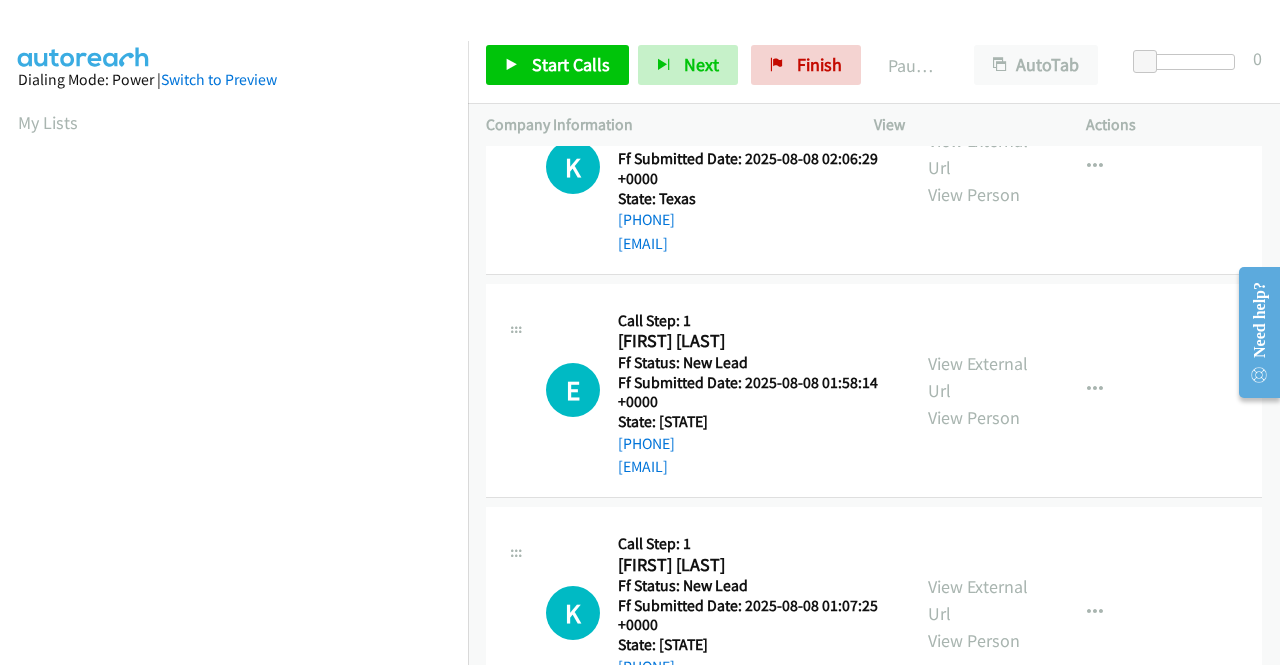 scroll, scrollTop: 200, scrollLeft: 0, axis: vertical 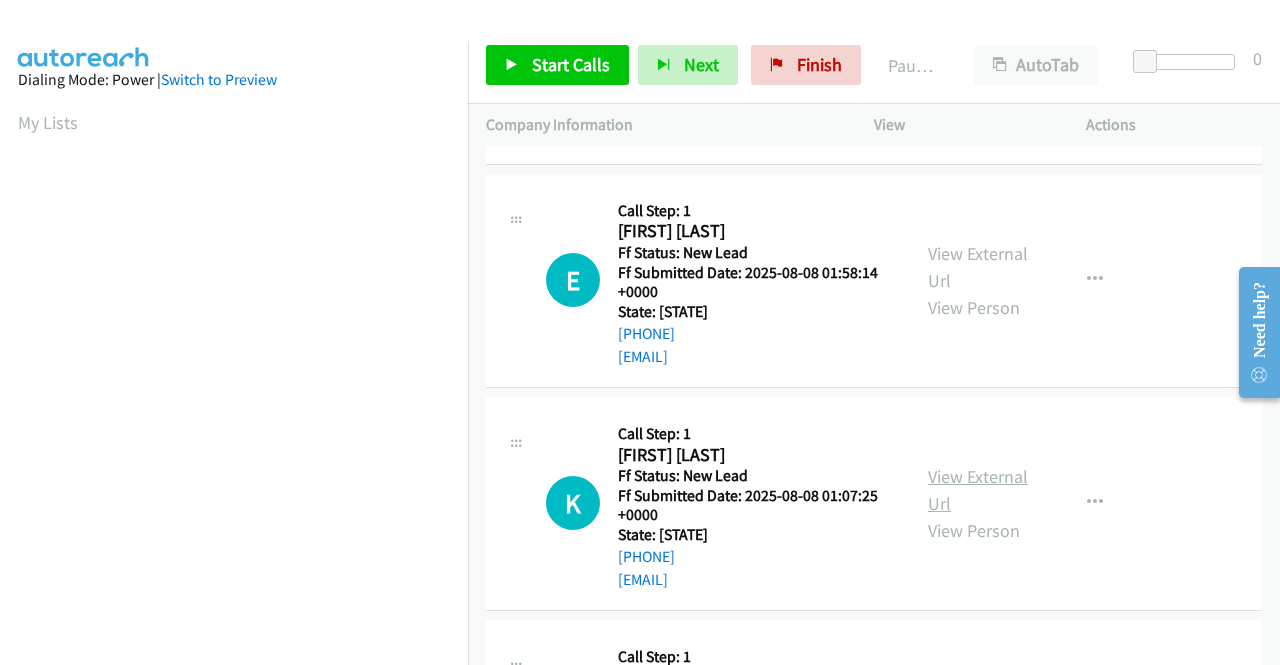 click on "View External Url" at bounding box center [978, 490] 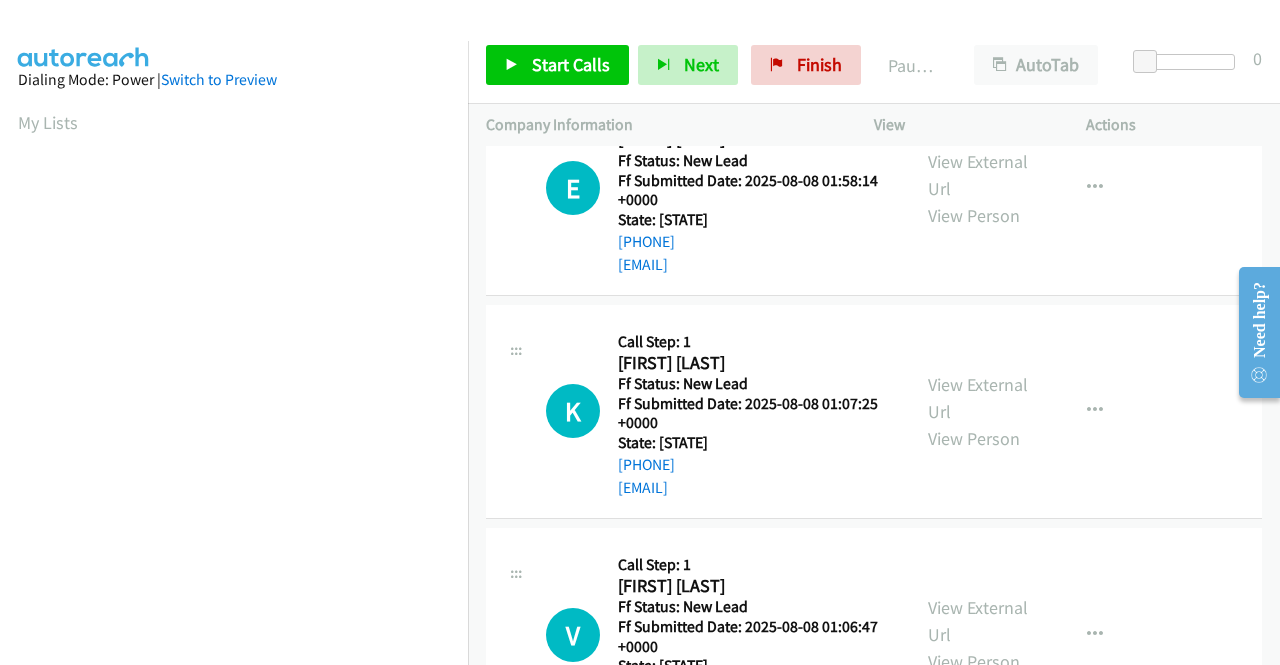 scroll, scrollTop: 400, scrollLeft: 0, axis: vertical 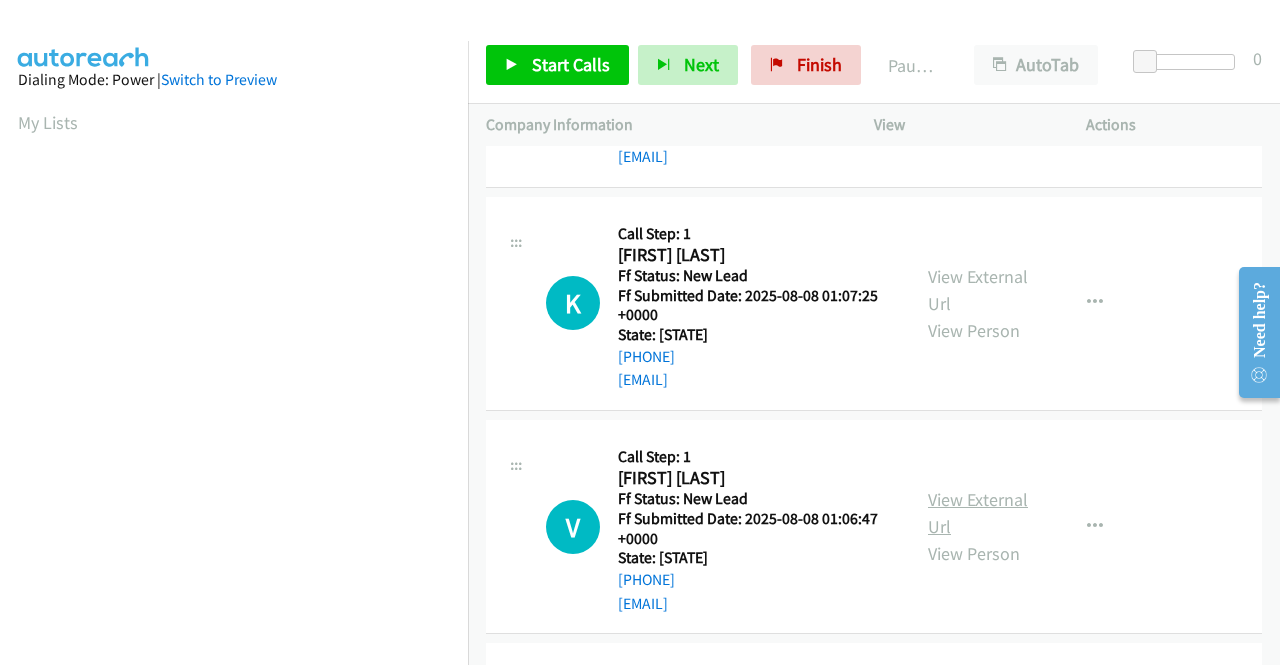 click on "View External Url" at bounding box center [978, 513] 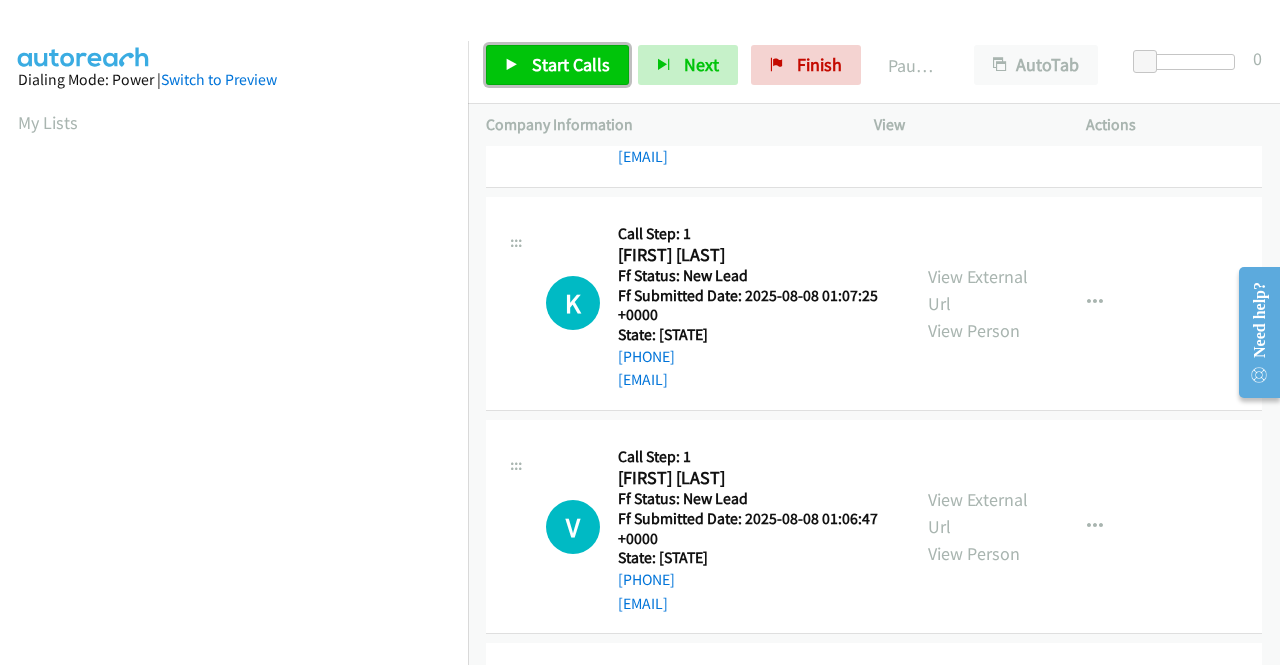 click on "Start Calls" at bounding box center (571, 64) 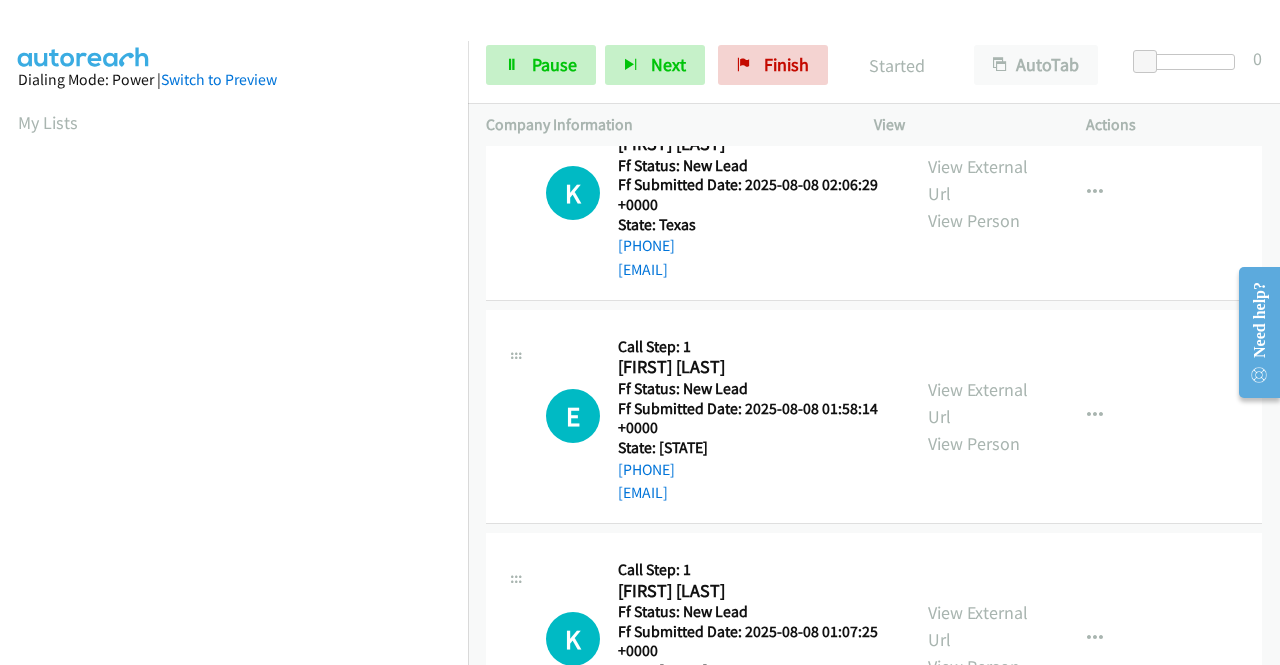 scroll, scrollTop: 0, scrollLeft: 0, axis: both 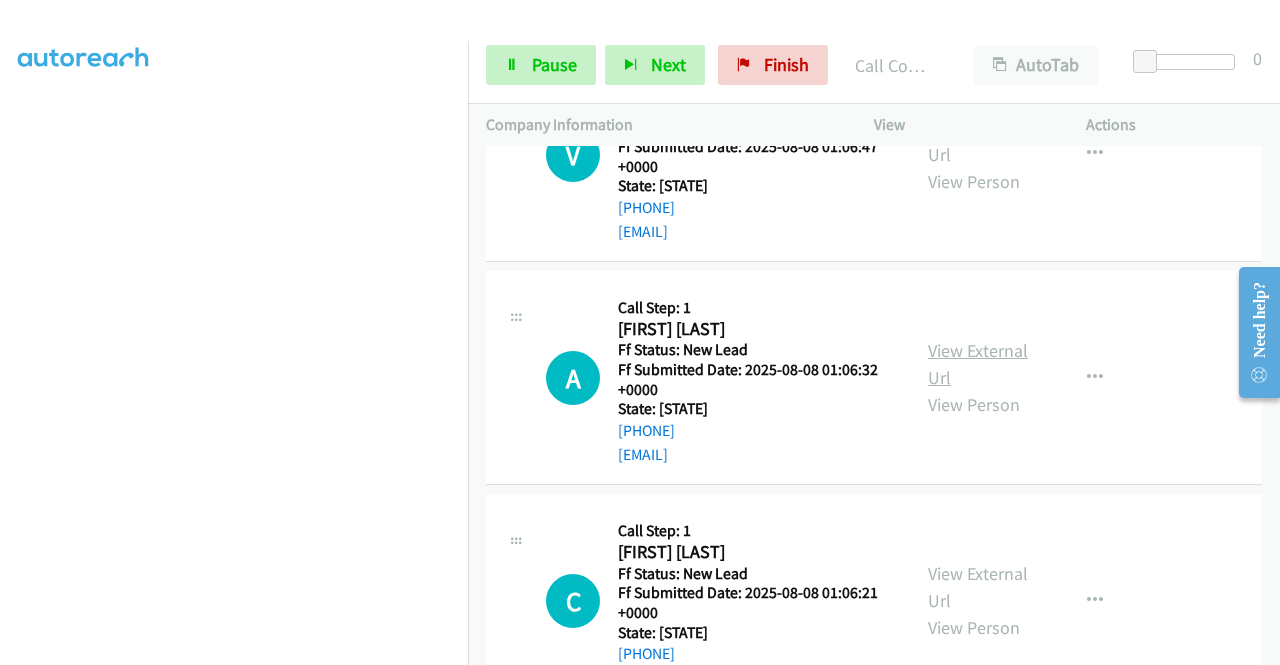 click on "View External Url" at bounding box center [978, 364] 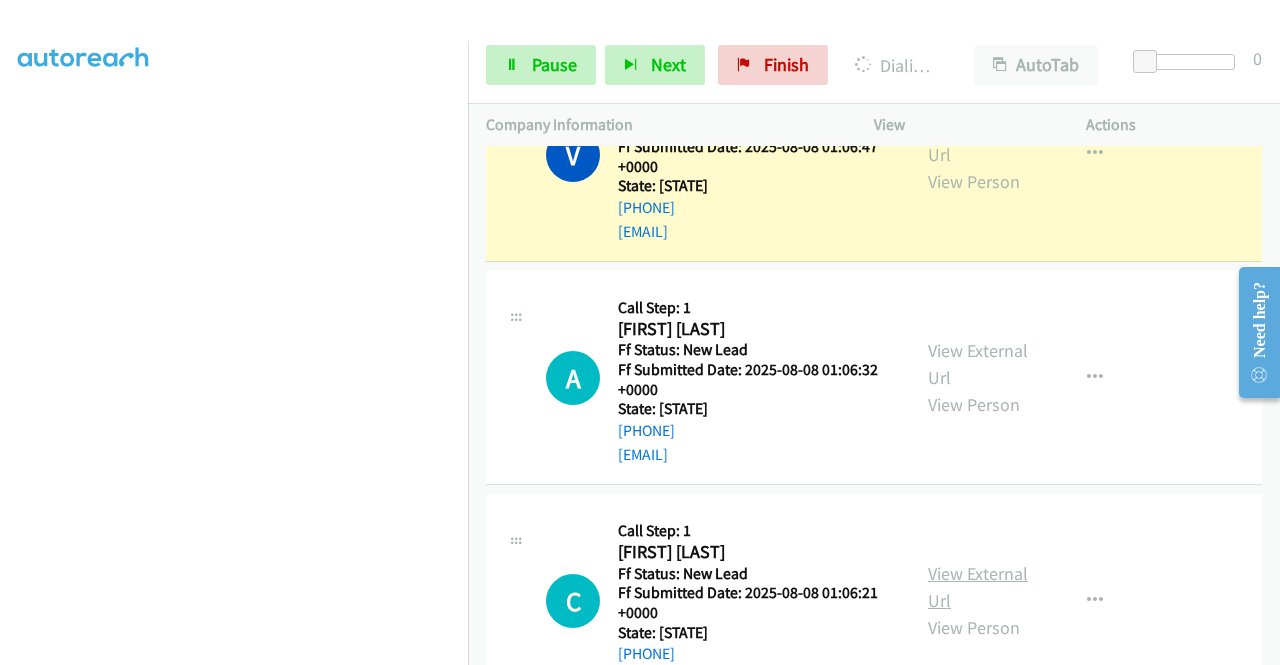 click on "View External Url" at bounding box center [978, 587] 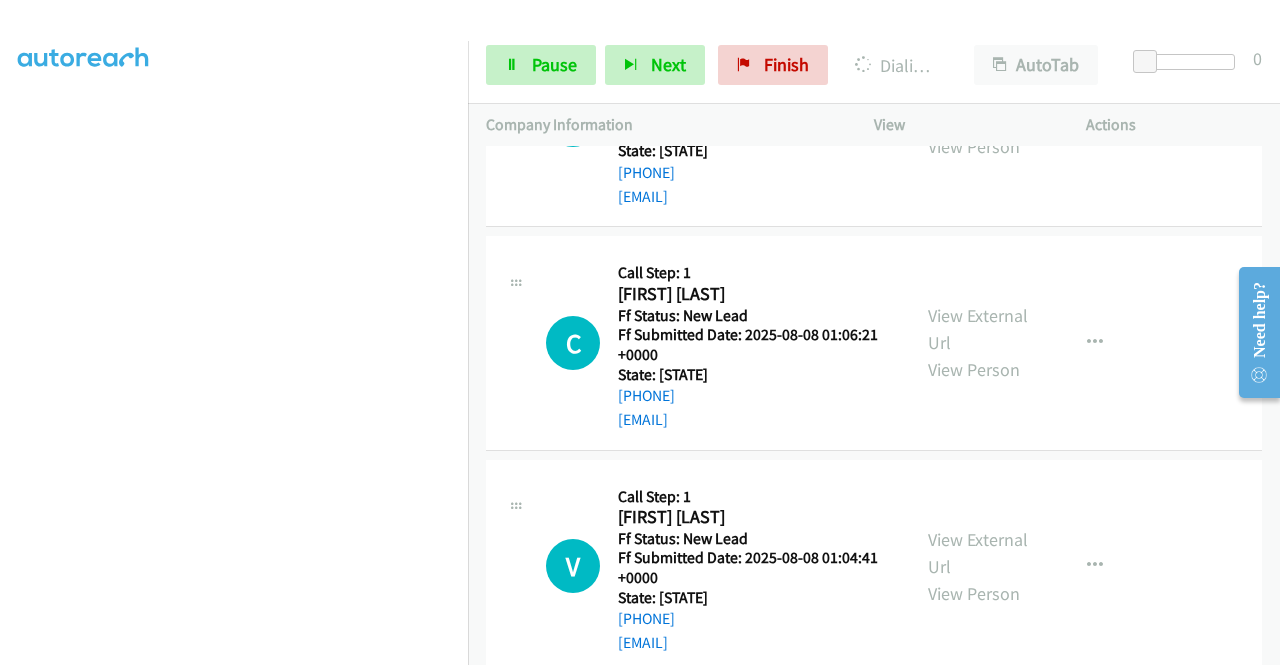 scroll, scrollTop: 1200, scrollLeft: 0, axis: vertical 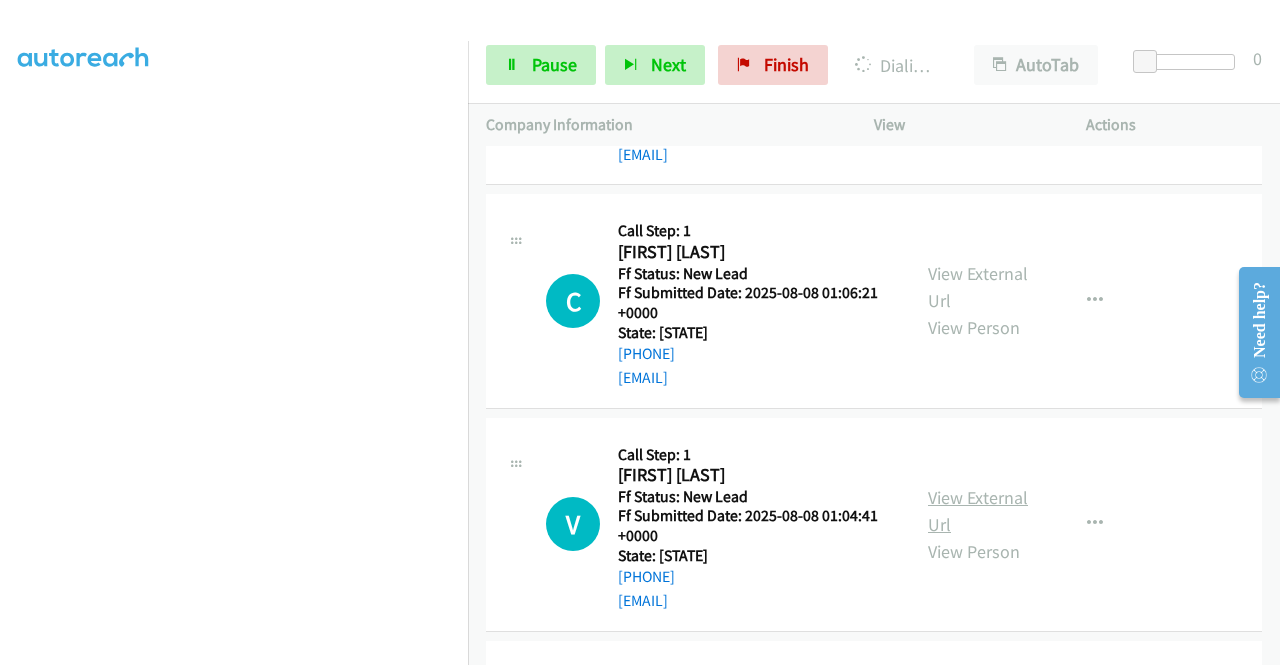 click on "View External Url" at bounding box center [978, 511] 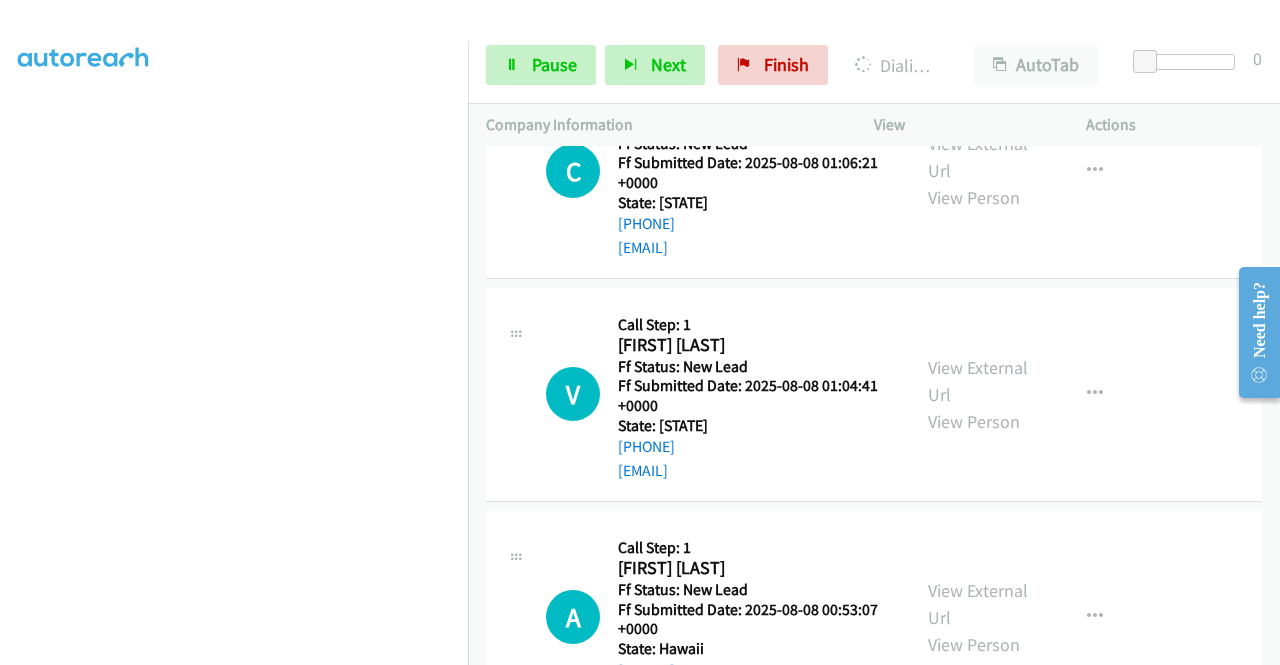 scroll, scrollTop: 1400, scrollLeft: 0, axis: vertical 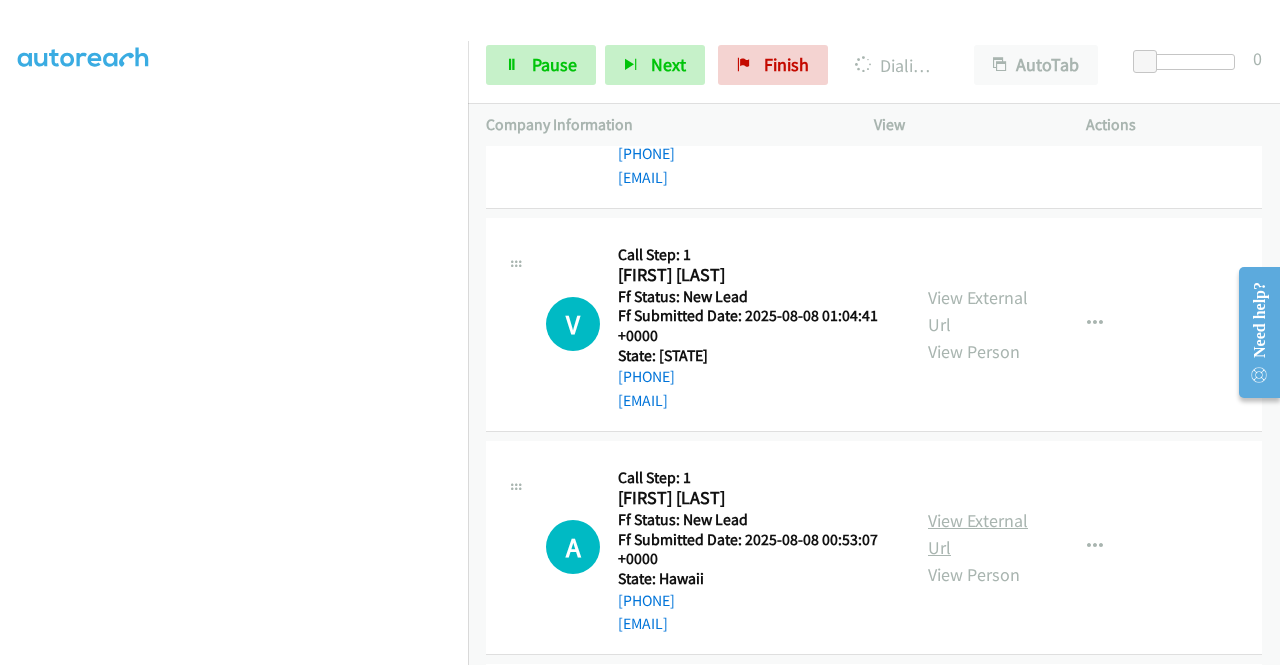 click on "View External Url" at bounding box center (978, 534) 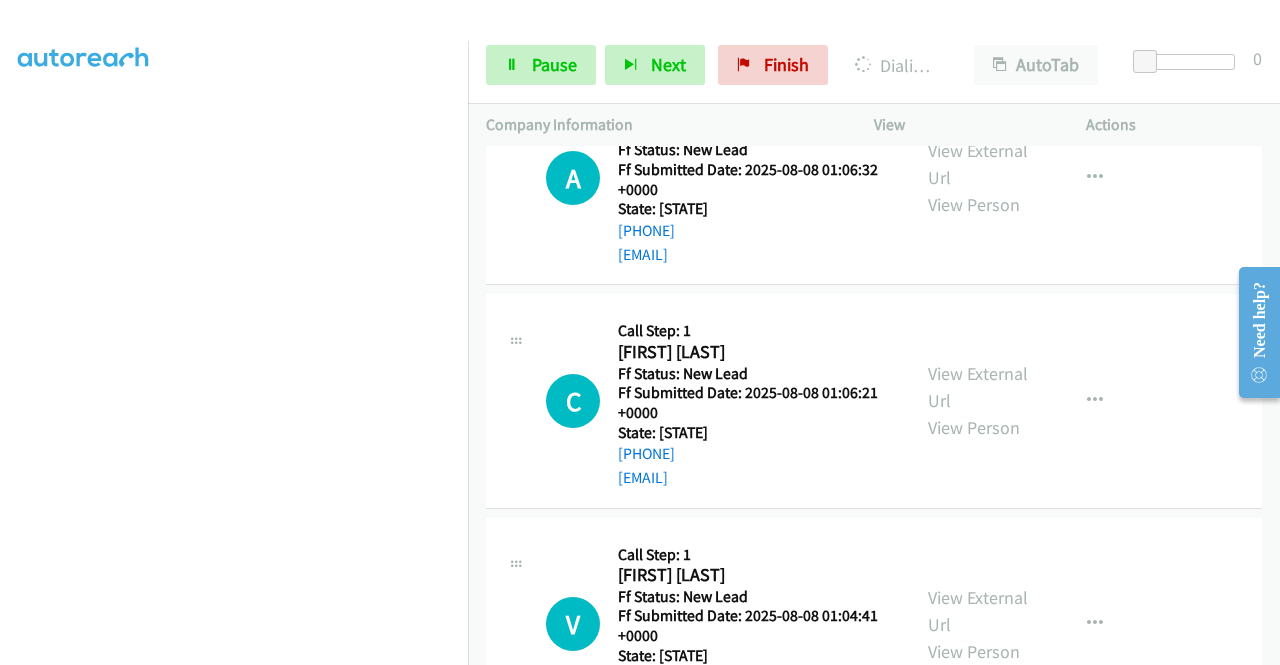 scroll, scrollTop: 700, scrollLeft: 0, axis: vertical 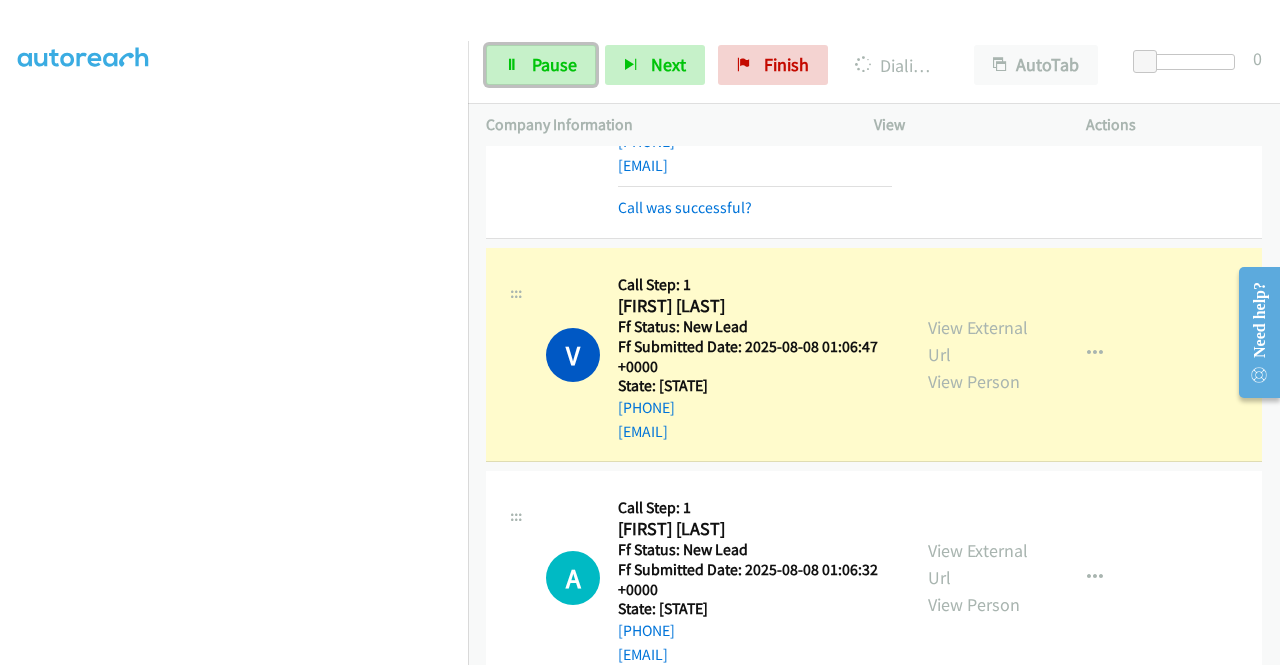 drag, startPoint x: 535, startPoint y: 77, endPoint x: 518, endPoint y: 97, distance: 26.24881 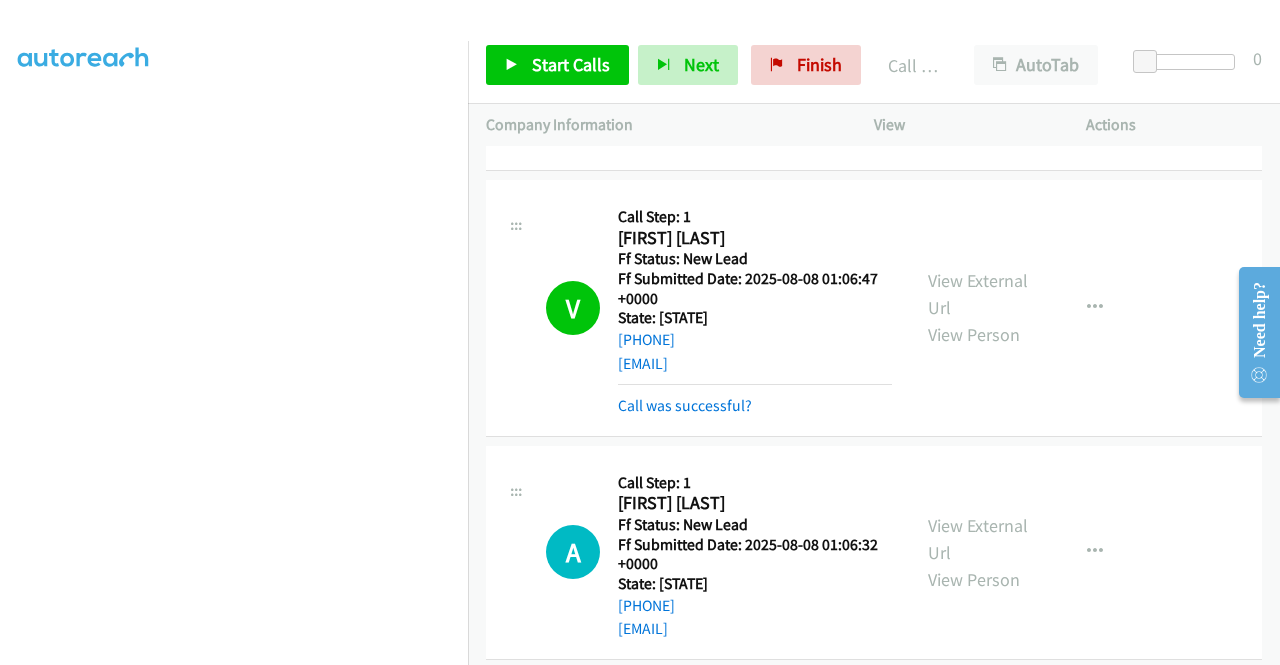 scroll, scrollTop: 800, scrollLeft: 0, axis: vertical 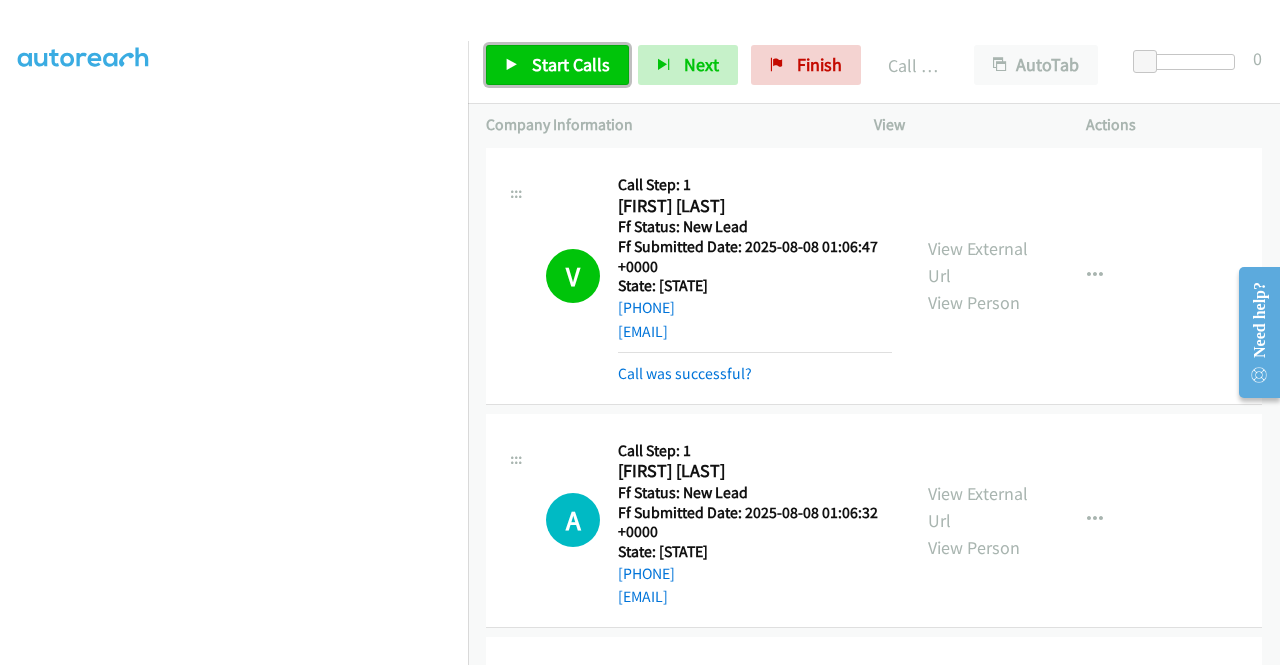 click at bounding box center [512, 66] 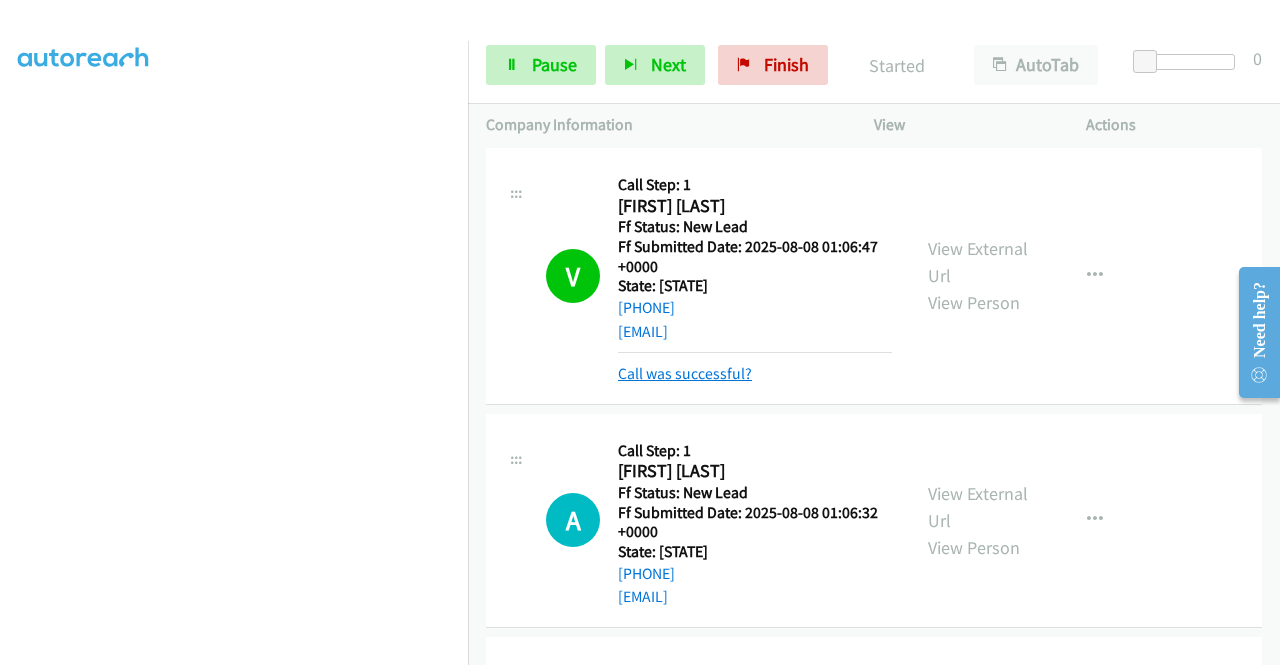 click on "Call was successful?" at bounding box center [685, 373] 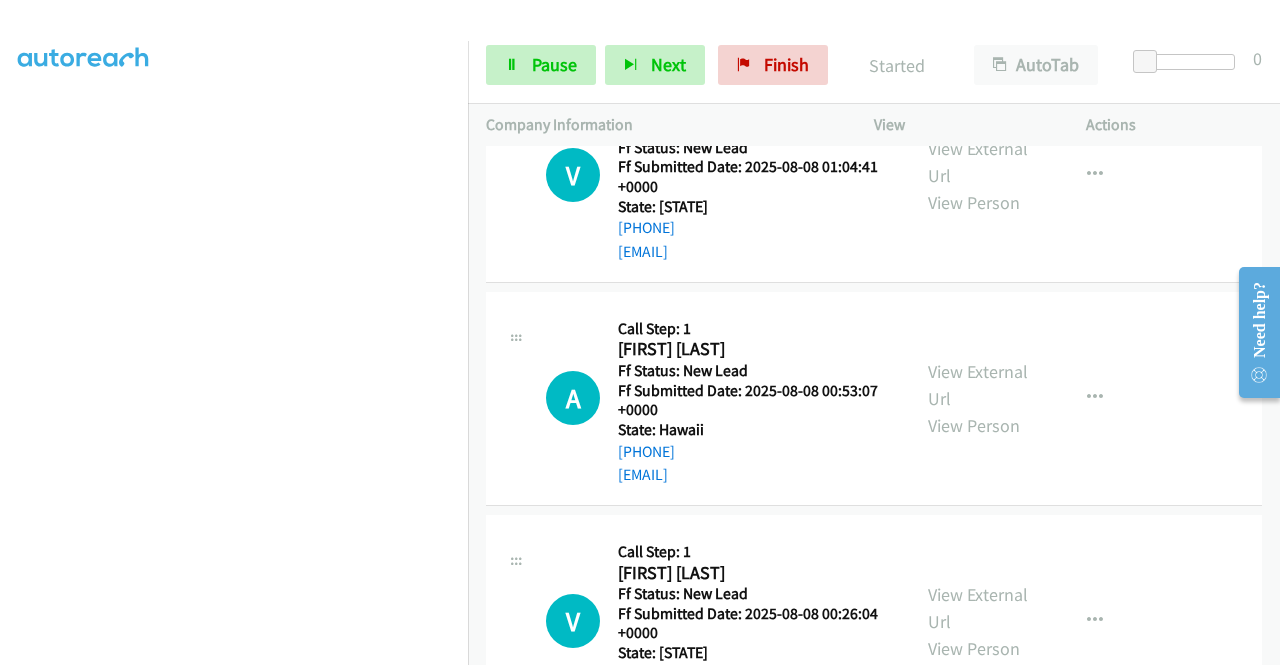 scroll, scrollTop: 1700, scrollLeft: 0, axis: vertical 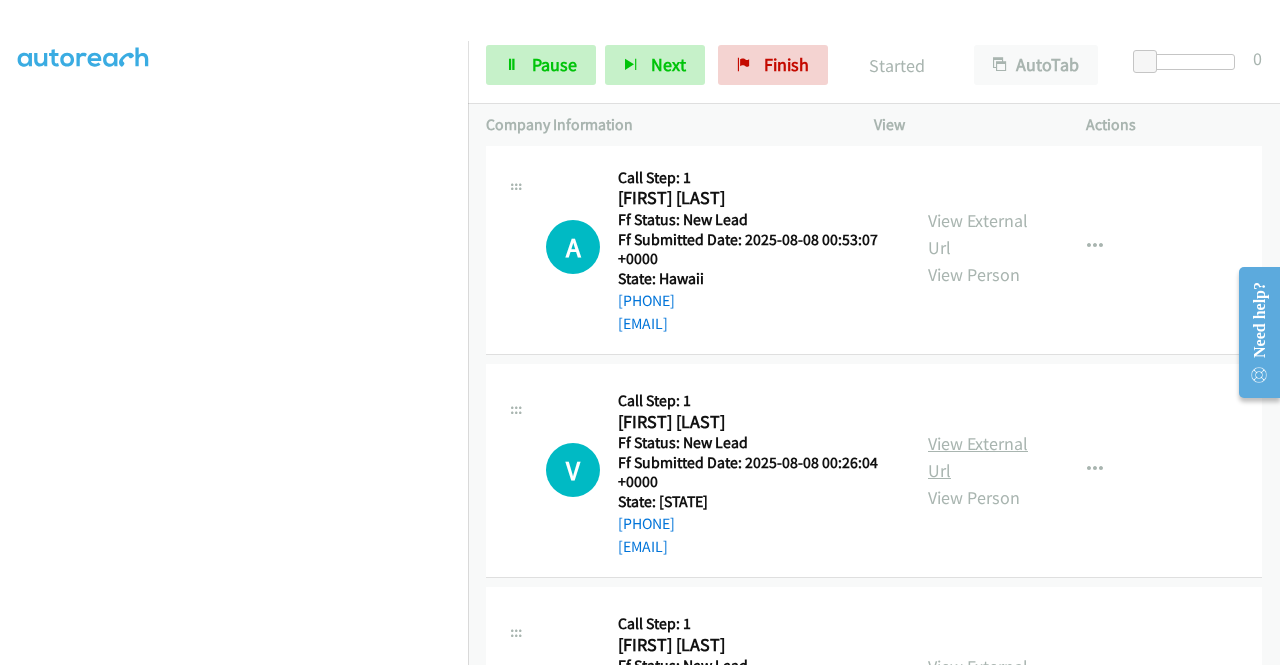 click on "View External Url" at bounding box center [978, 457] 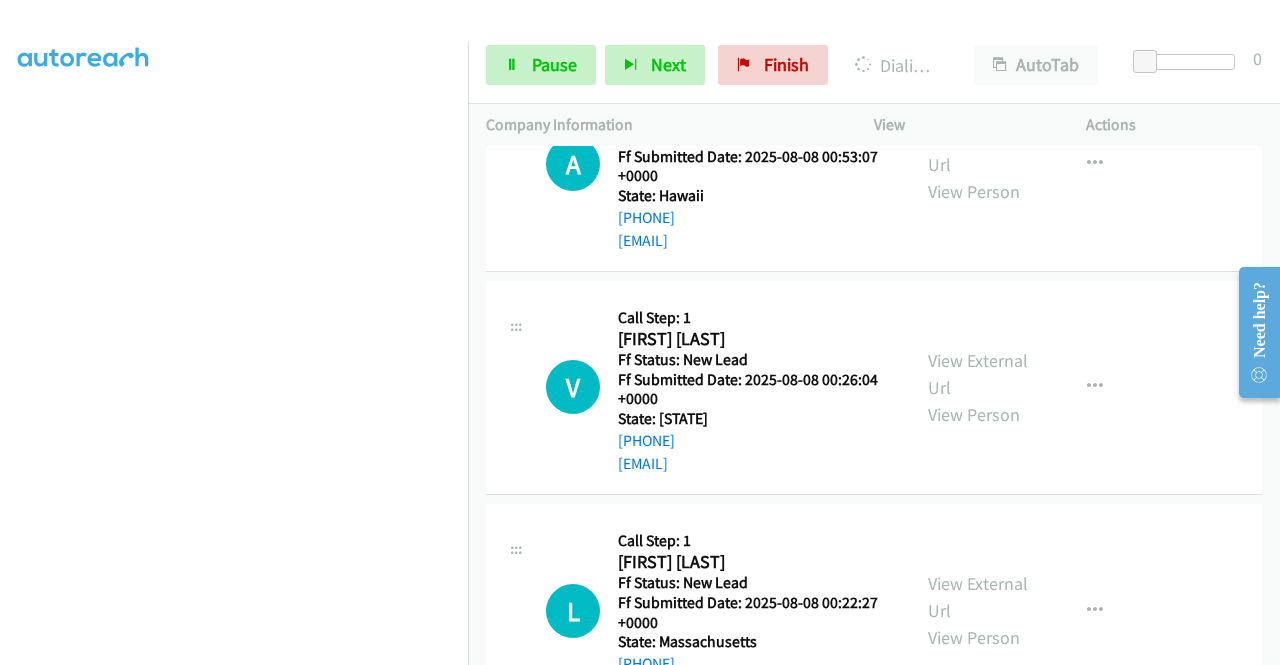 scroll, scrollTop: 1900, scrollLeft: 0, axis: vertical 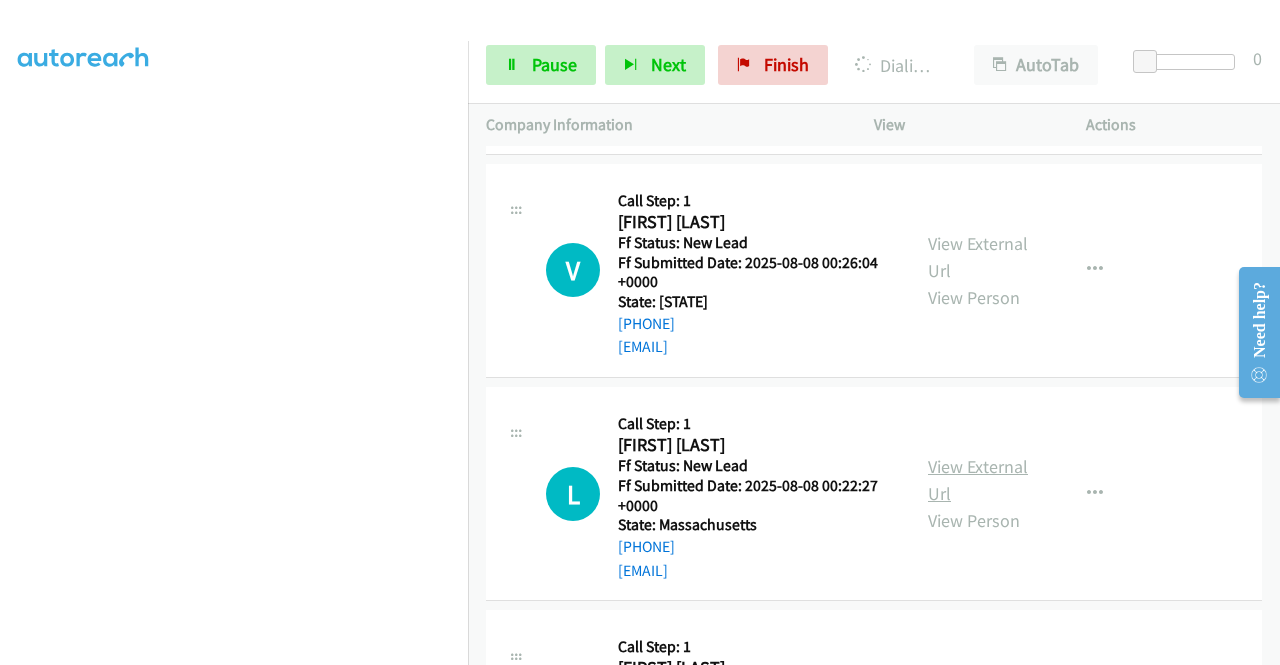 click on "View External Url" at bounding box center [978, 480] 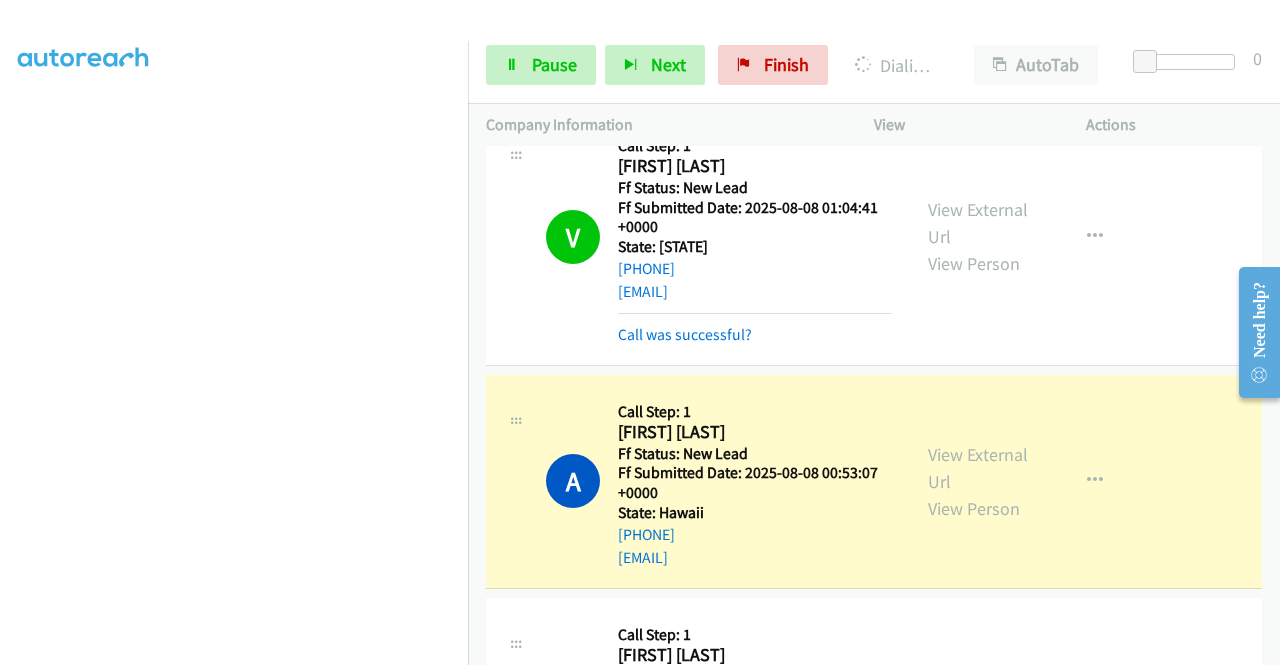 scroll, scrollTop: 1600, scrollLeft: 0, axis: vertical 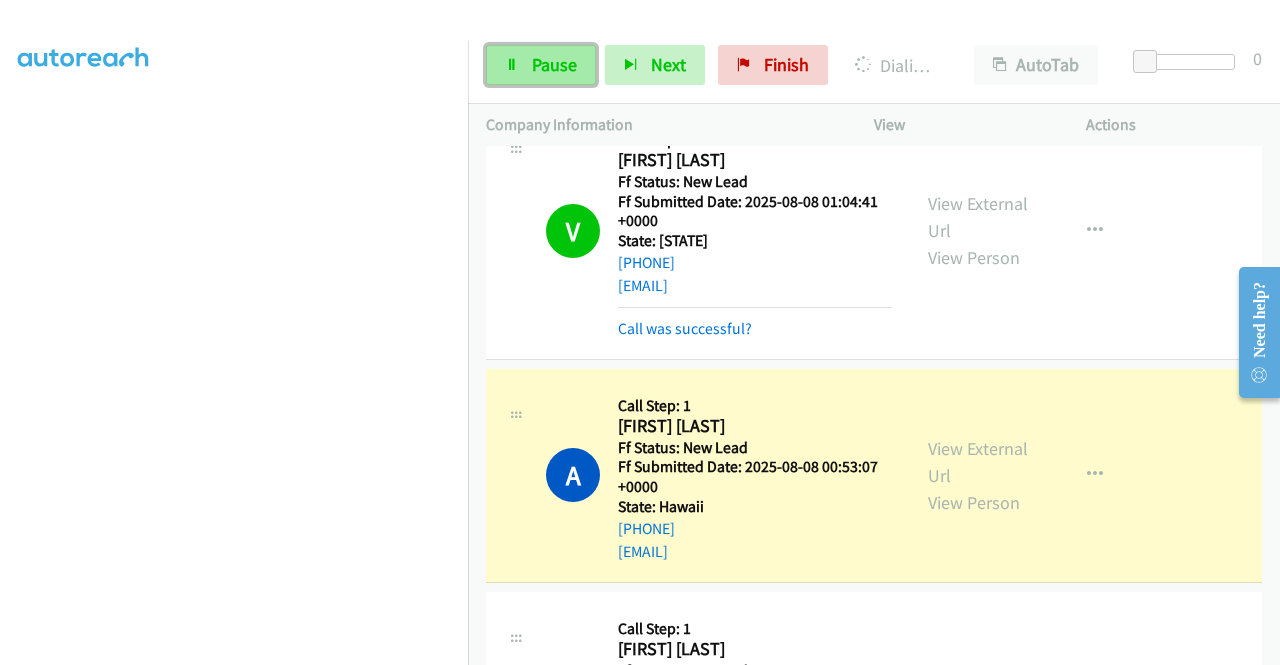 click on "Pause" at bounding box center (554, 64) 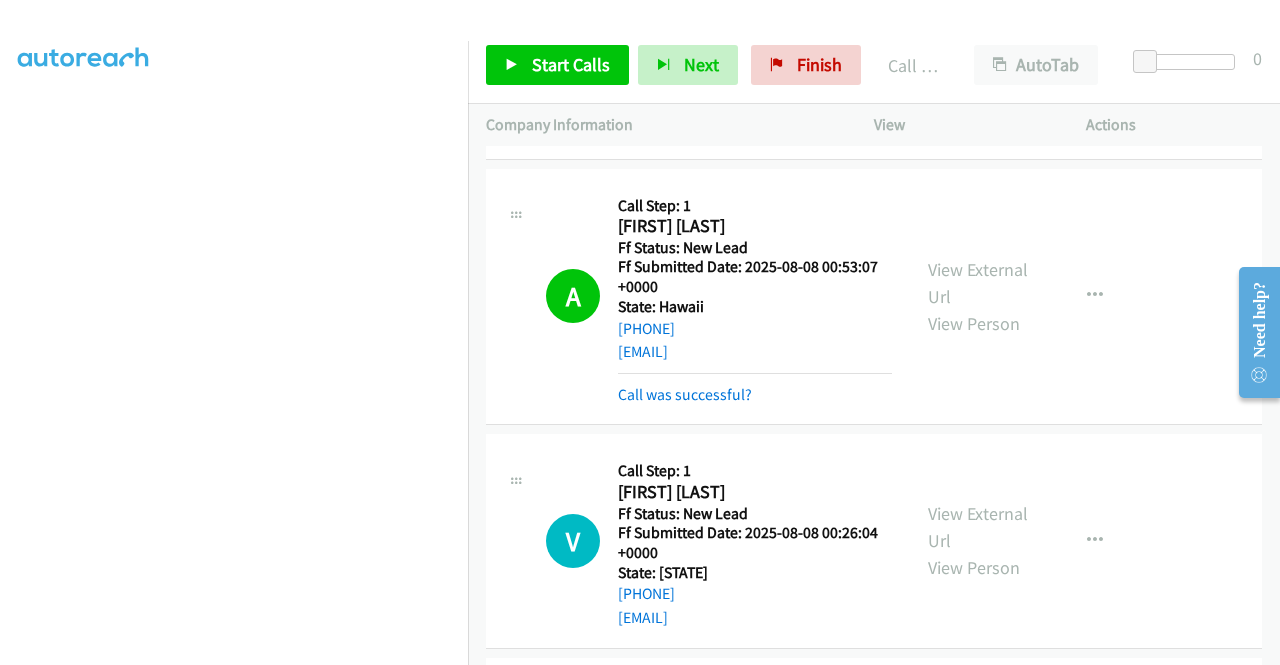 scroll, scrollTop: 1900, scrollLeft: 0, axis: vertical 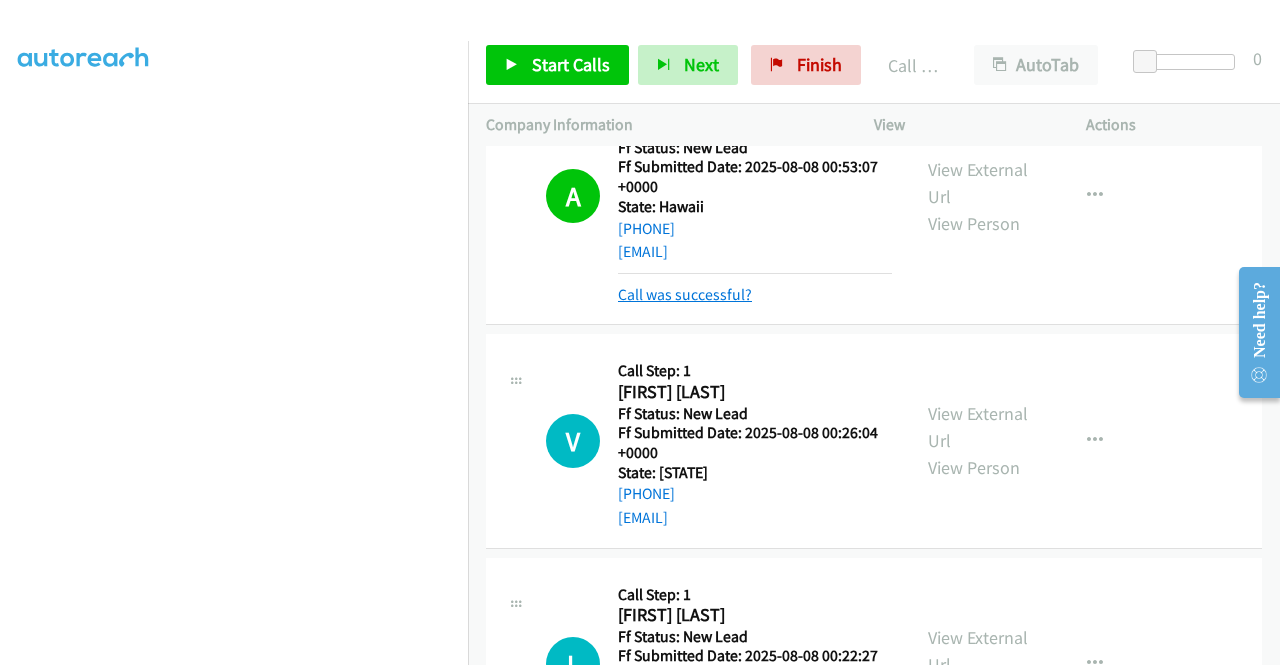 click on "Call was successful?" at bounding box center [685, 294] 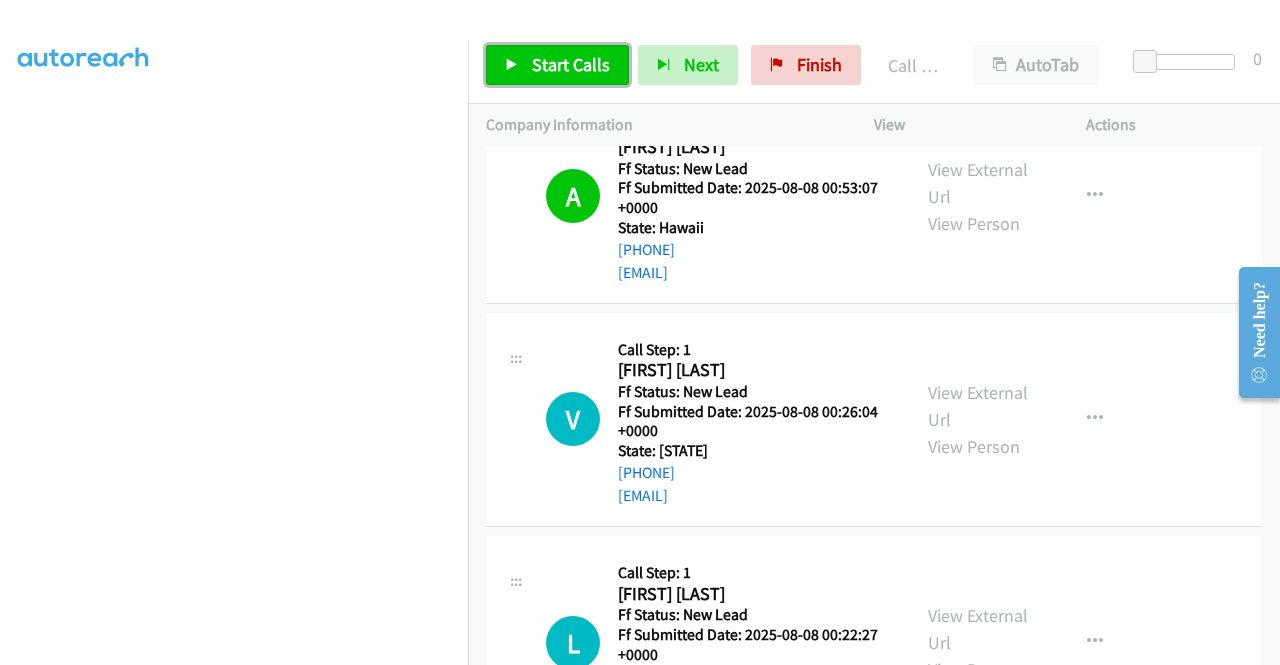 click on "Start Calls" at bounding box center [557, 65] 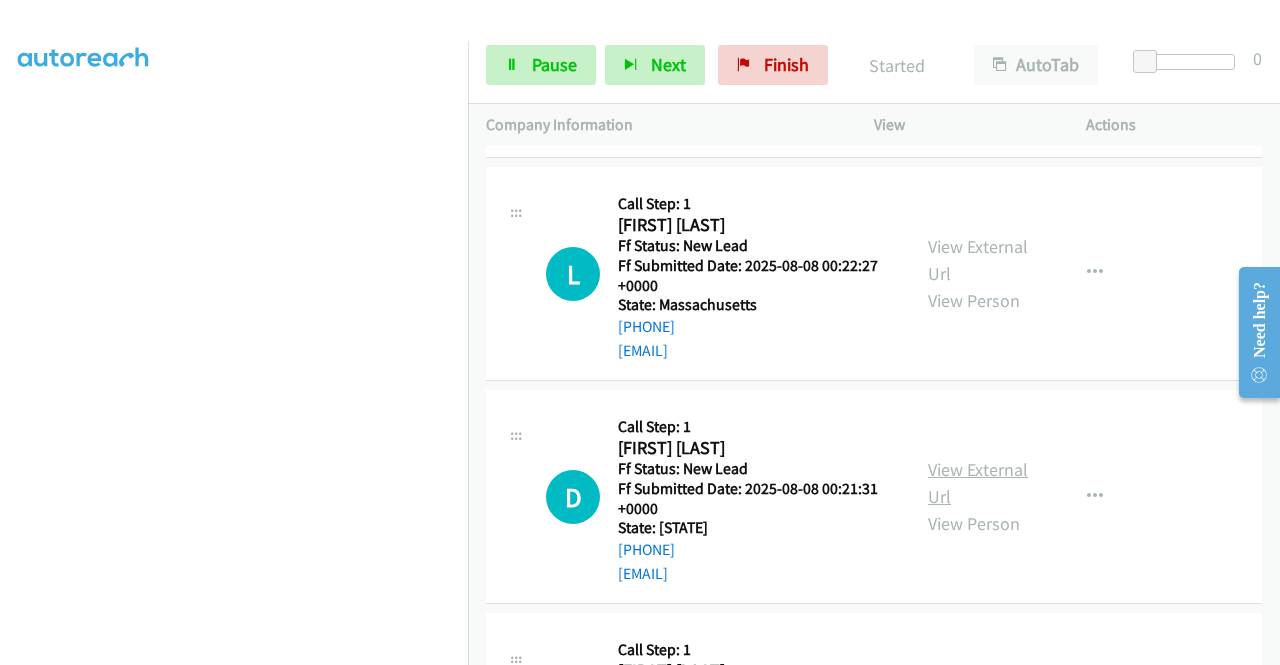 scroll, scrollTop: 2279, scrollLeft: 0, axis: vertical 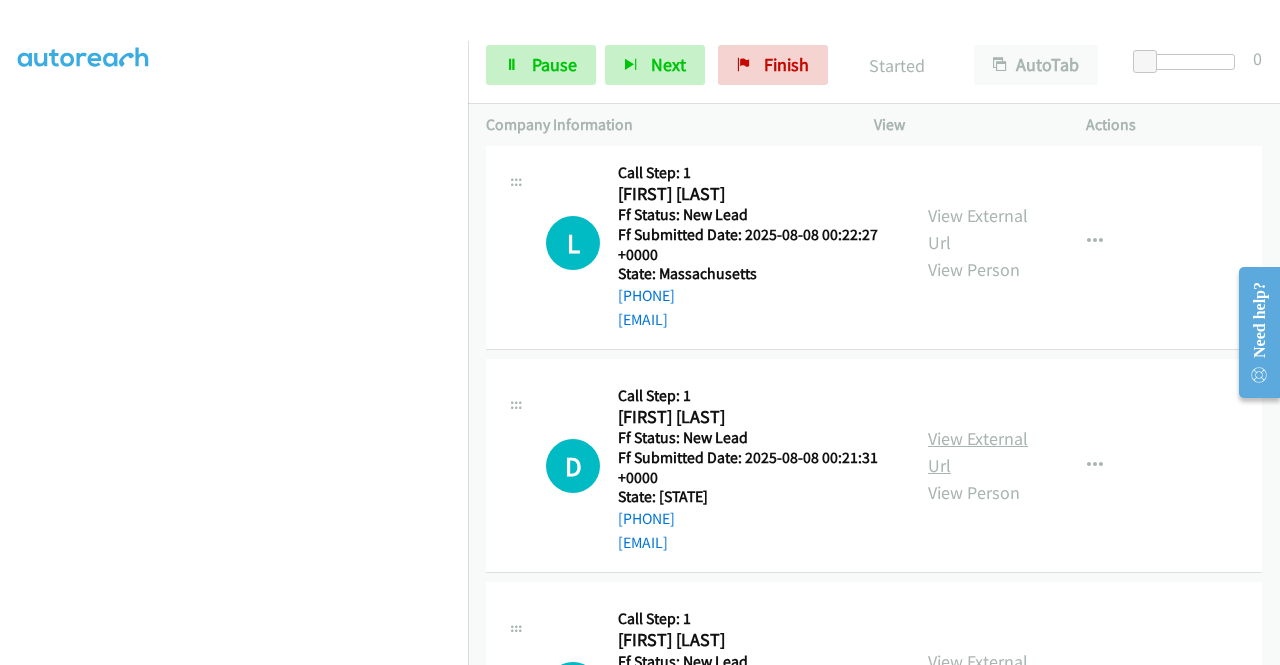 click on "View External Url" at bounding box center [978, 452] 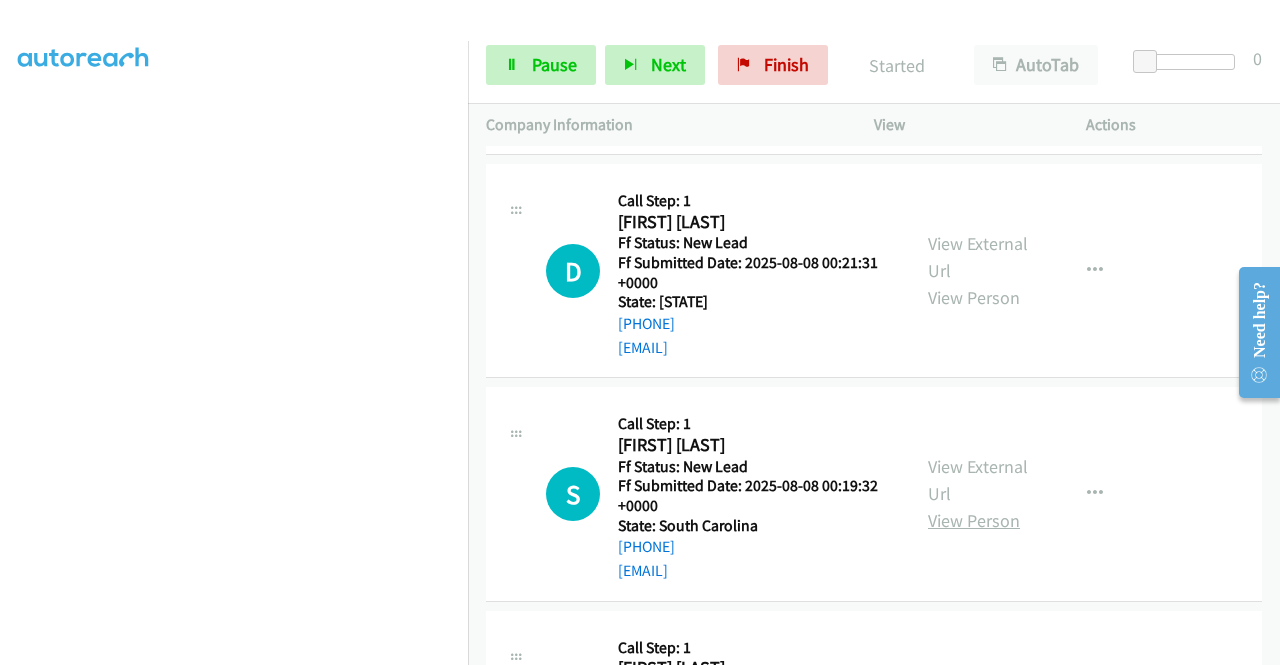 scroll, scrollTop: 2479, scrollLeft: 0, axis: vertical 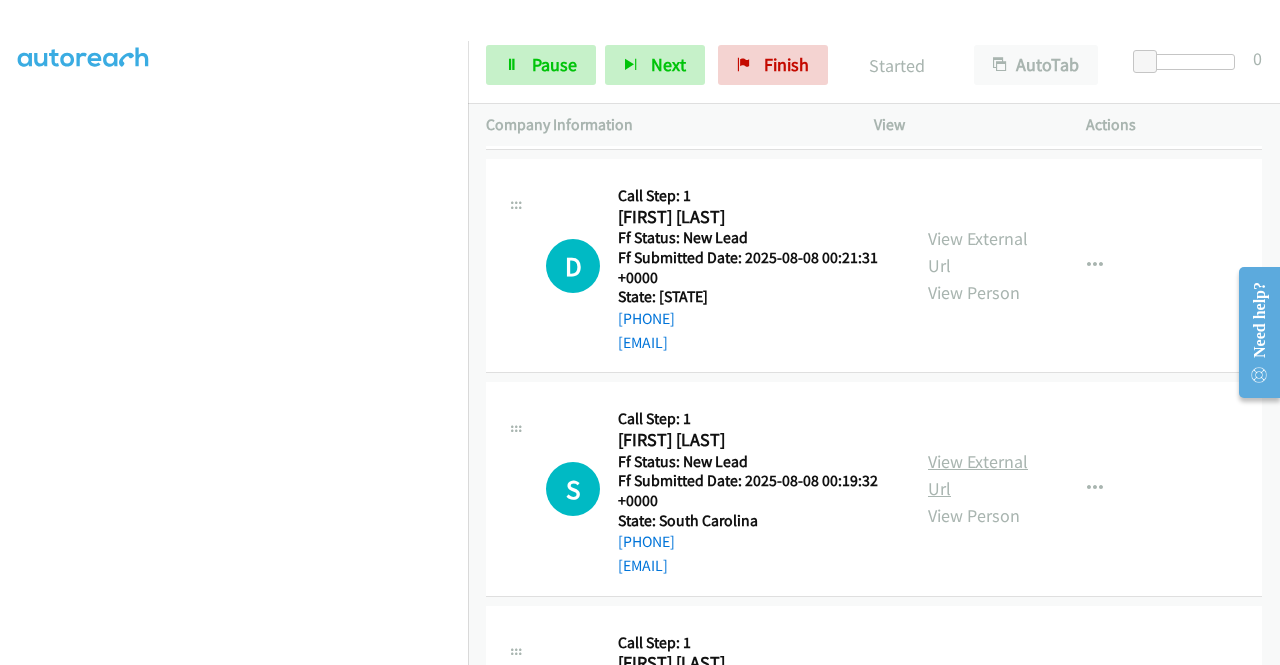 click on "View External Url" at bounding box center (978, 475) 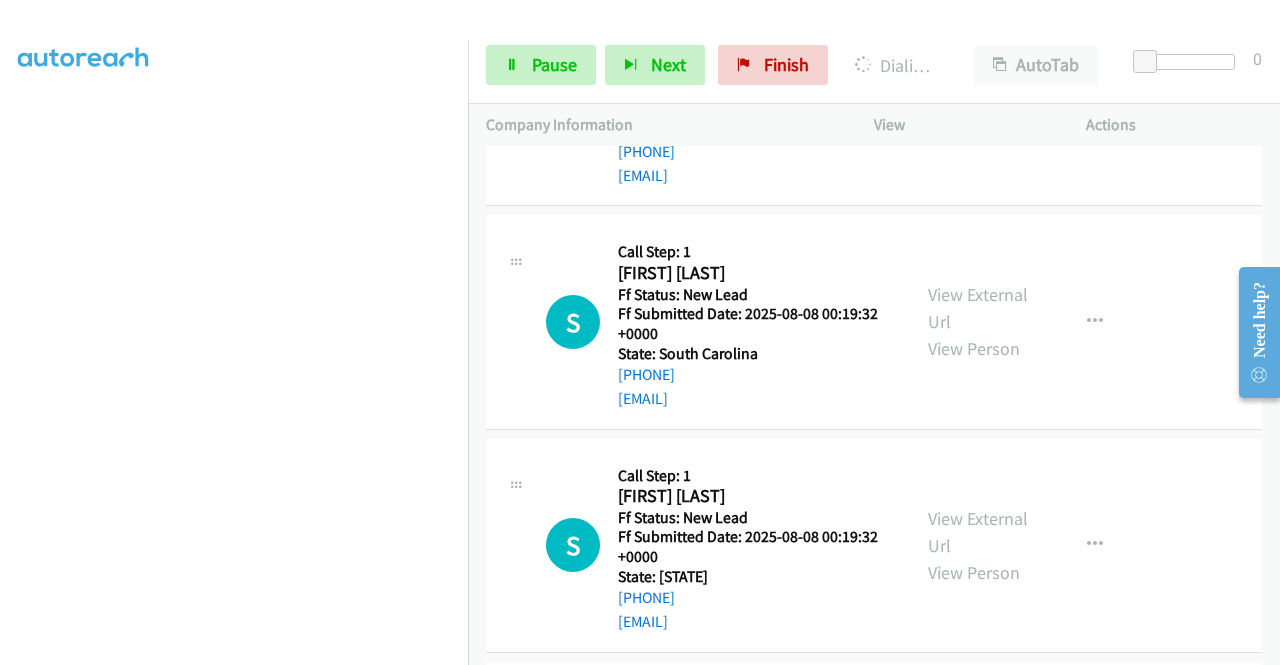 scroll, scrollTop: 2779, scrollLeft: 0, axis: vertical 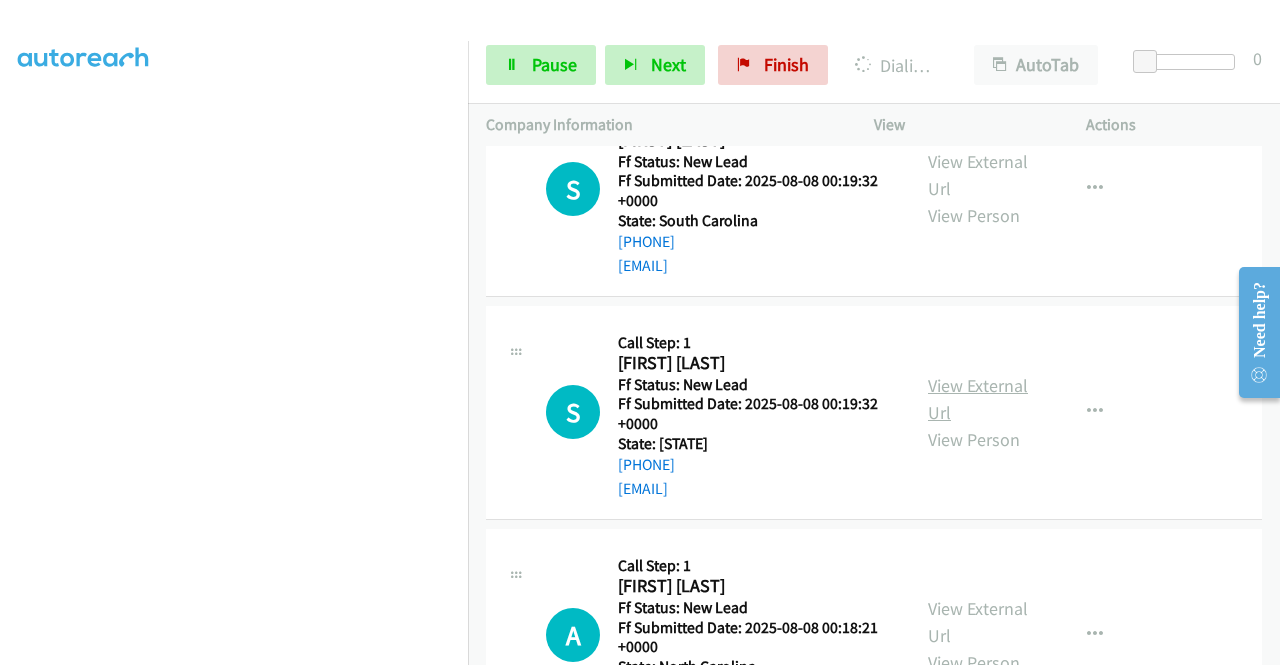 click on "View External Url" at bounding box center (978, 399) 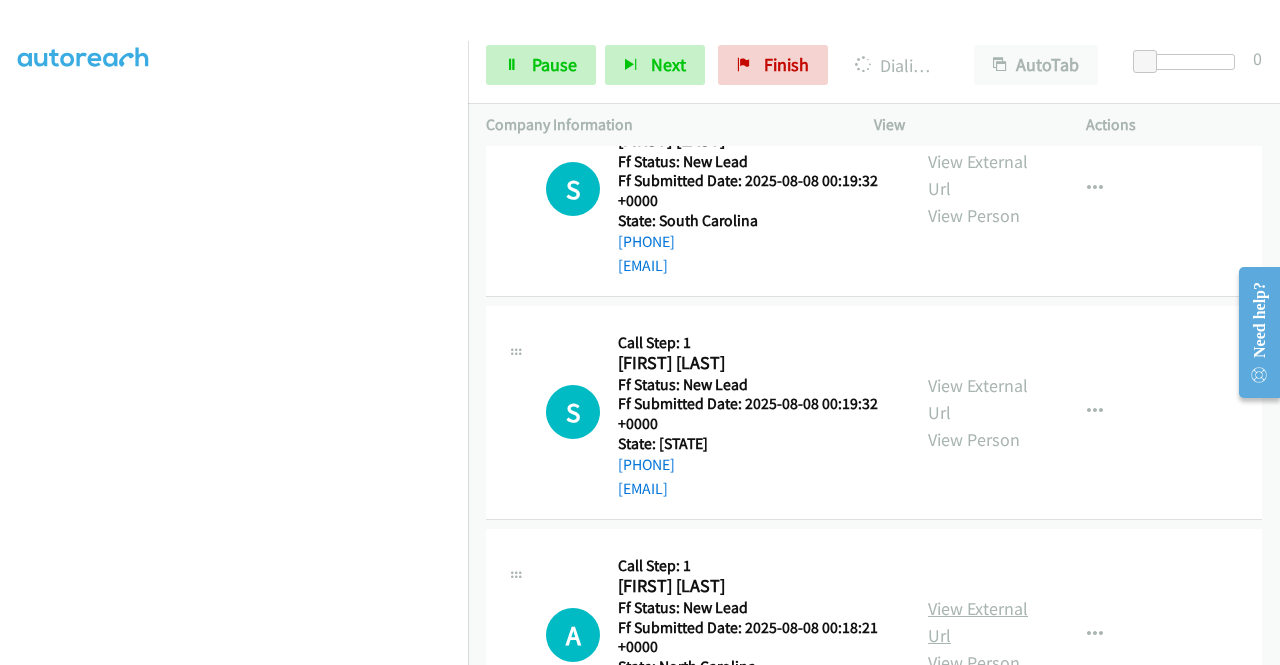click on "View External Url" at bounding box center (978, 622) 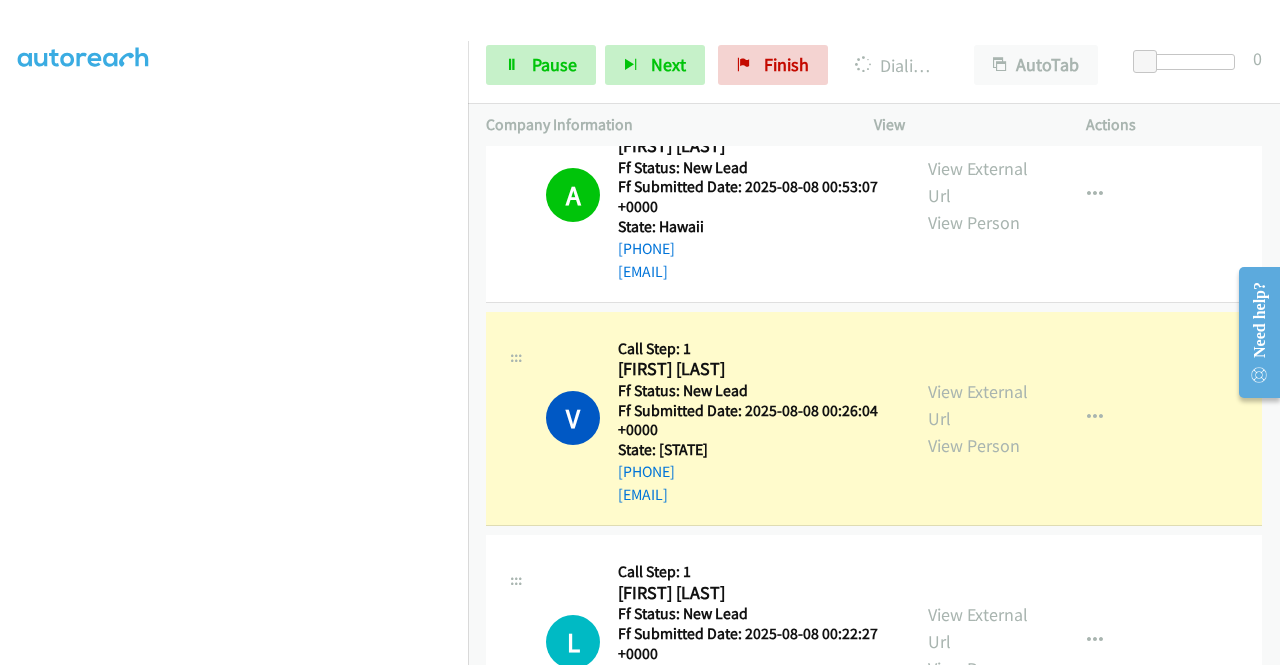scroll, scrollTop: 1879, scrollLeft: 0, axis: vertical 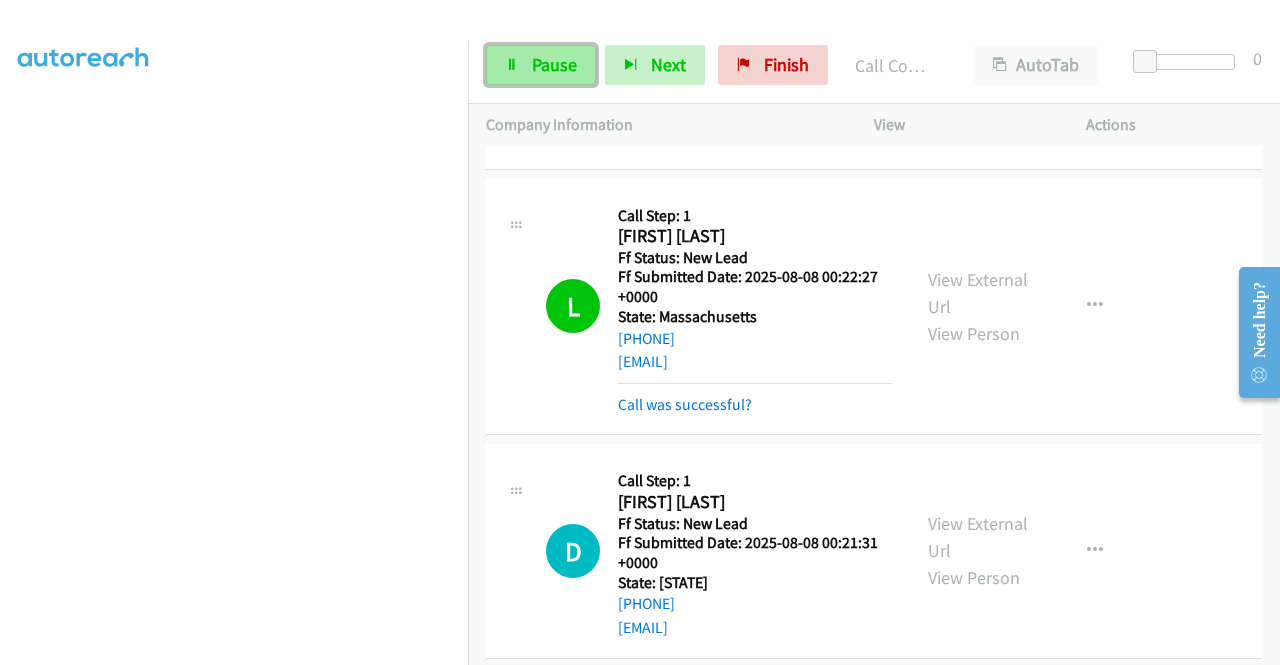 click on "Pause" at bounding box center [541, 65] 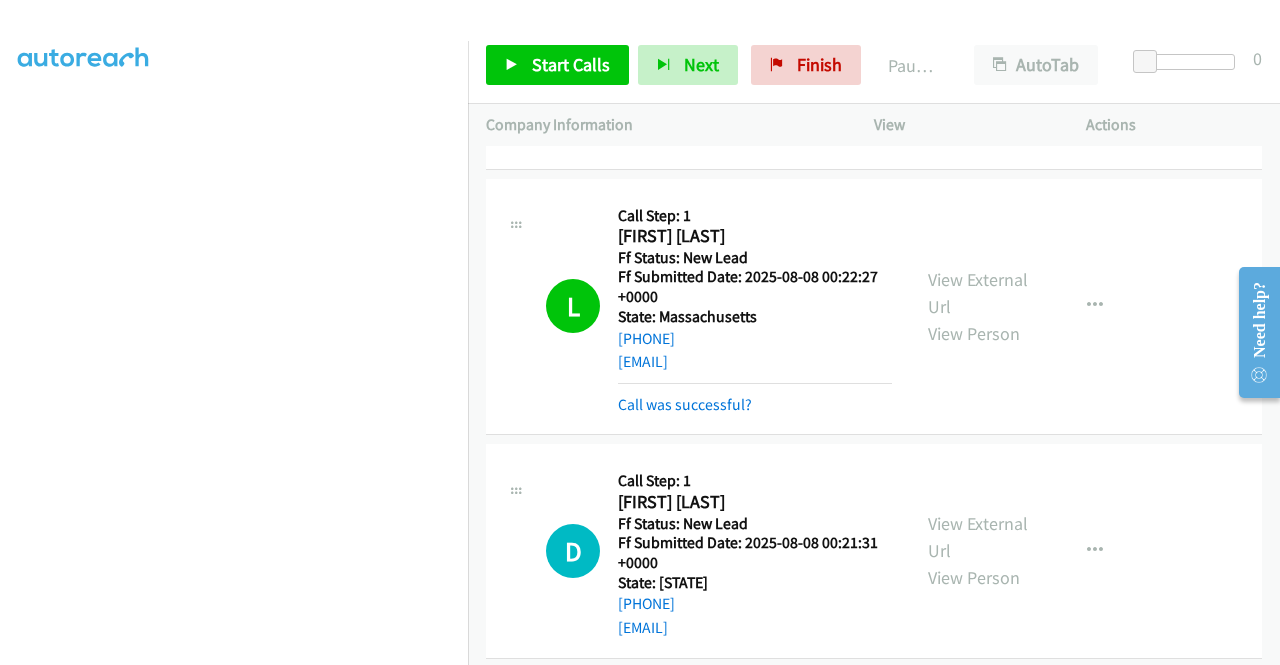scroll, scrollTop: 256, scrollLeft: 0, axis: vertical 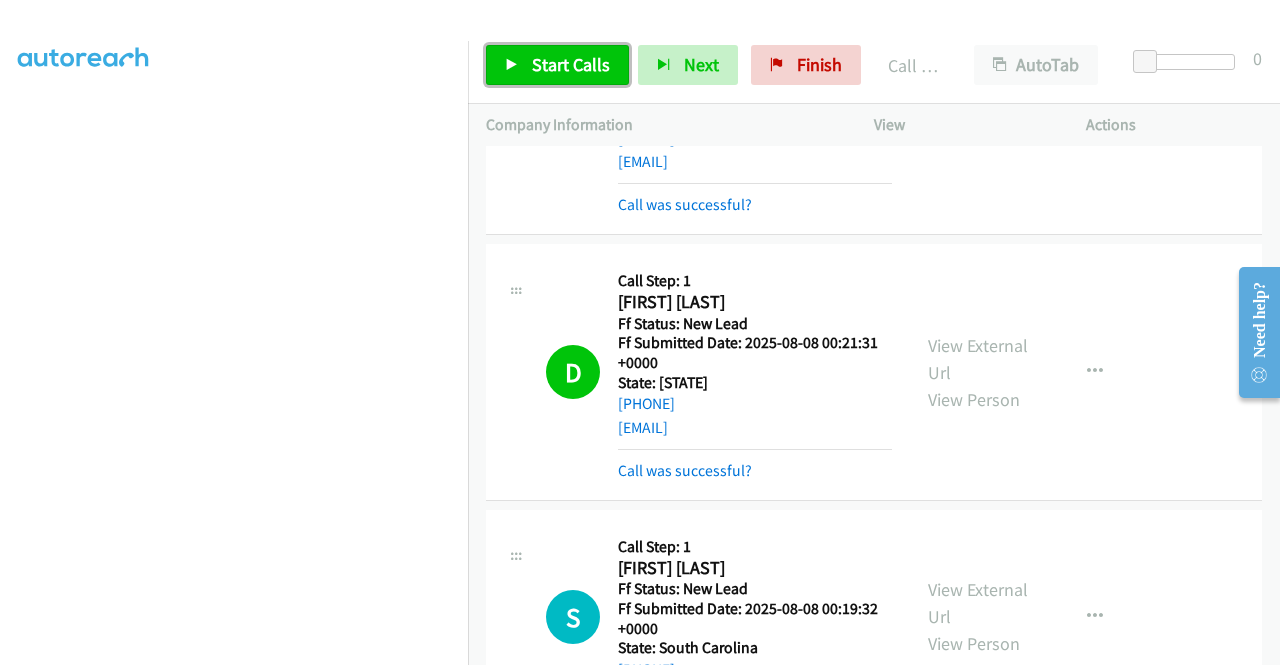 click on "Start Calls" at bounding box center [571, 64] 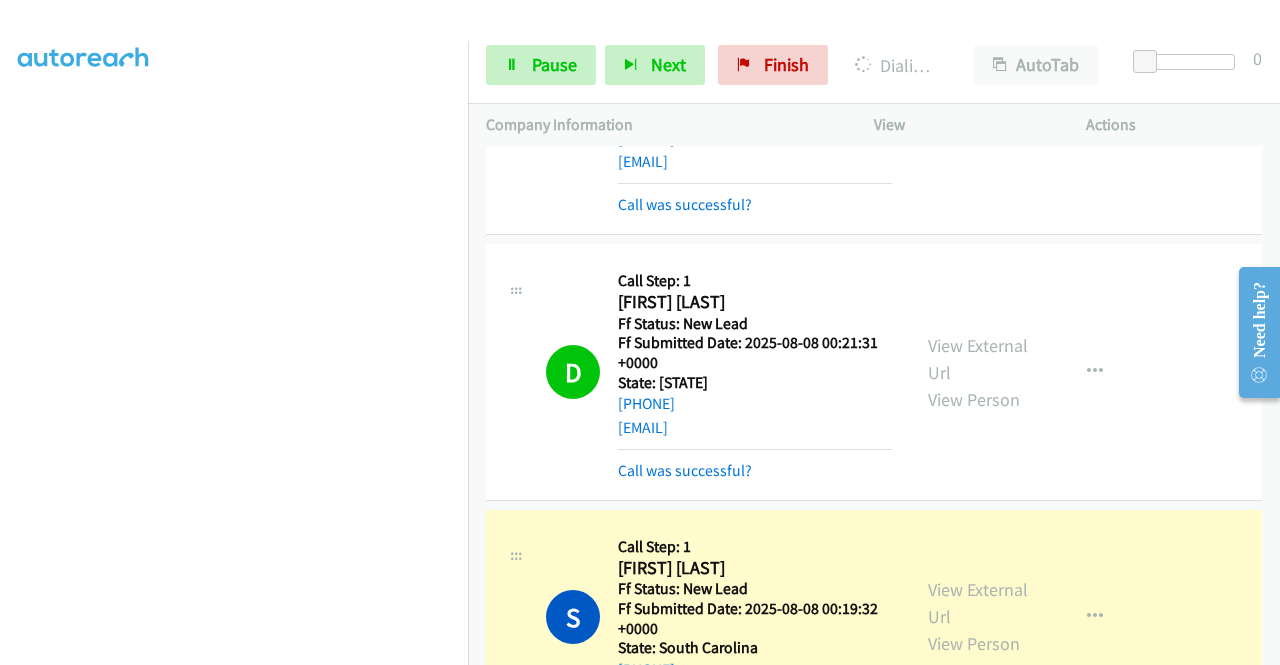 drag, startPoint x: 734, startPoint y: 127, endPoint x: 750, endPoint y: 183, distance: 58.24088 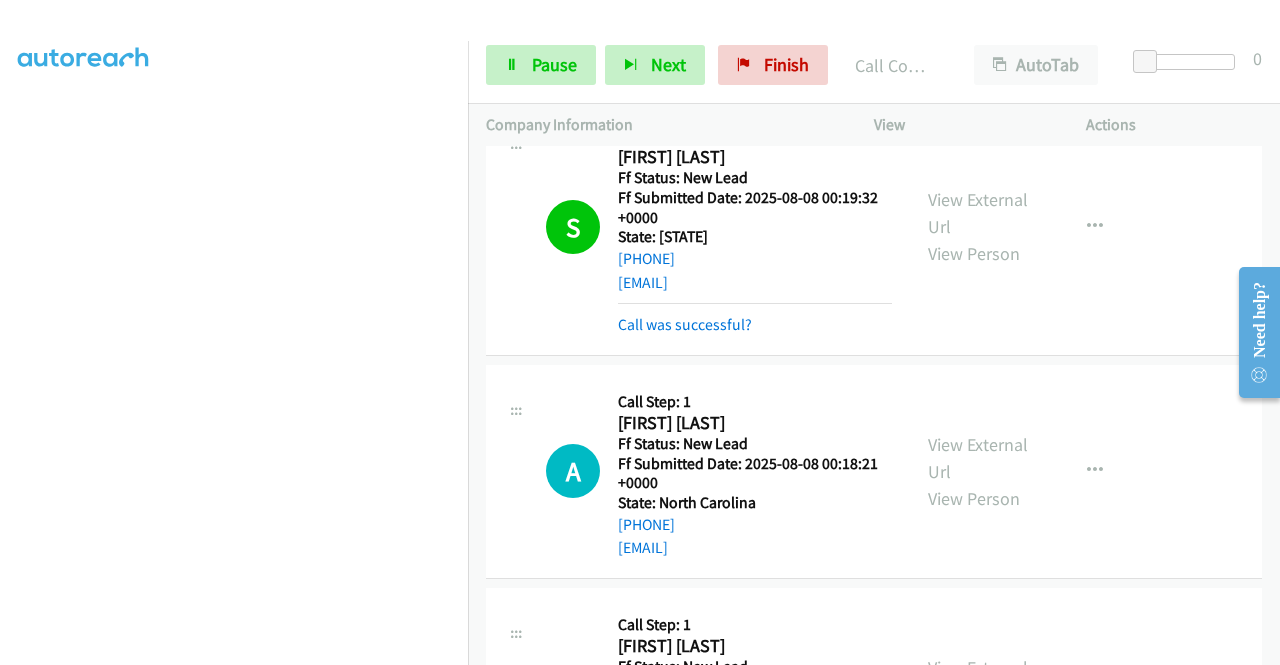 scroll, scrollTop: 3079, scrollLeft: 0, axis: vertical 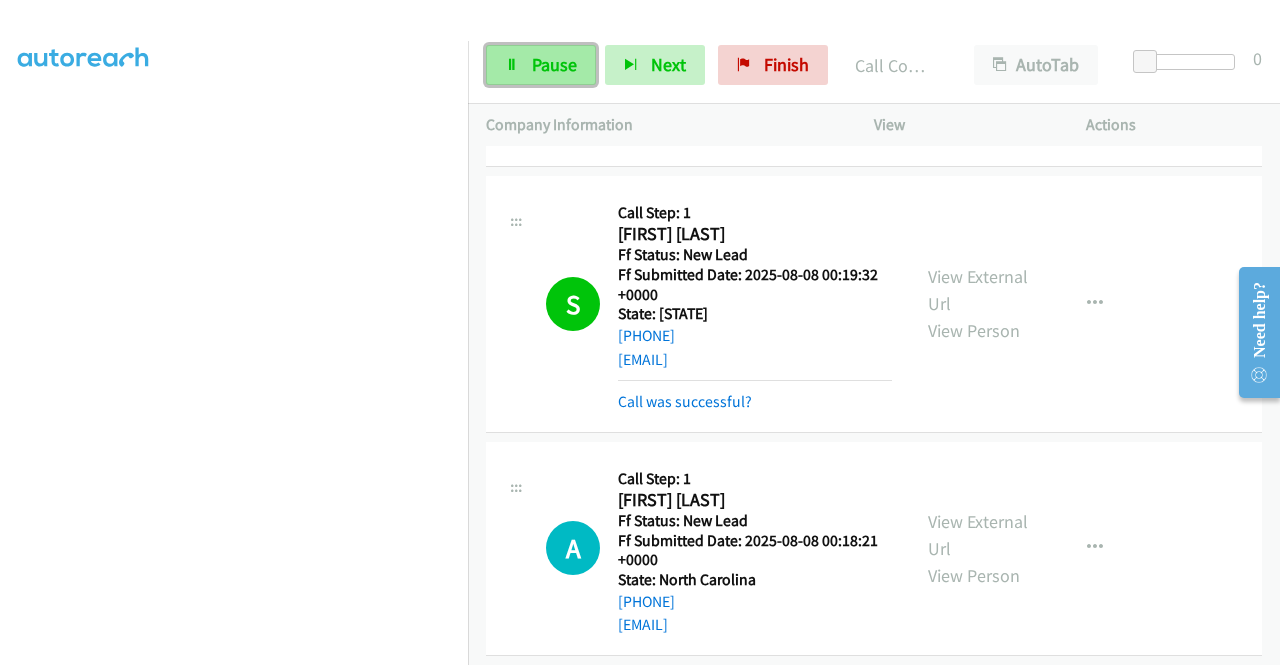 click on "Pause" at bounding box center (541, 65) 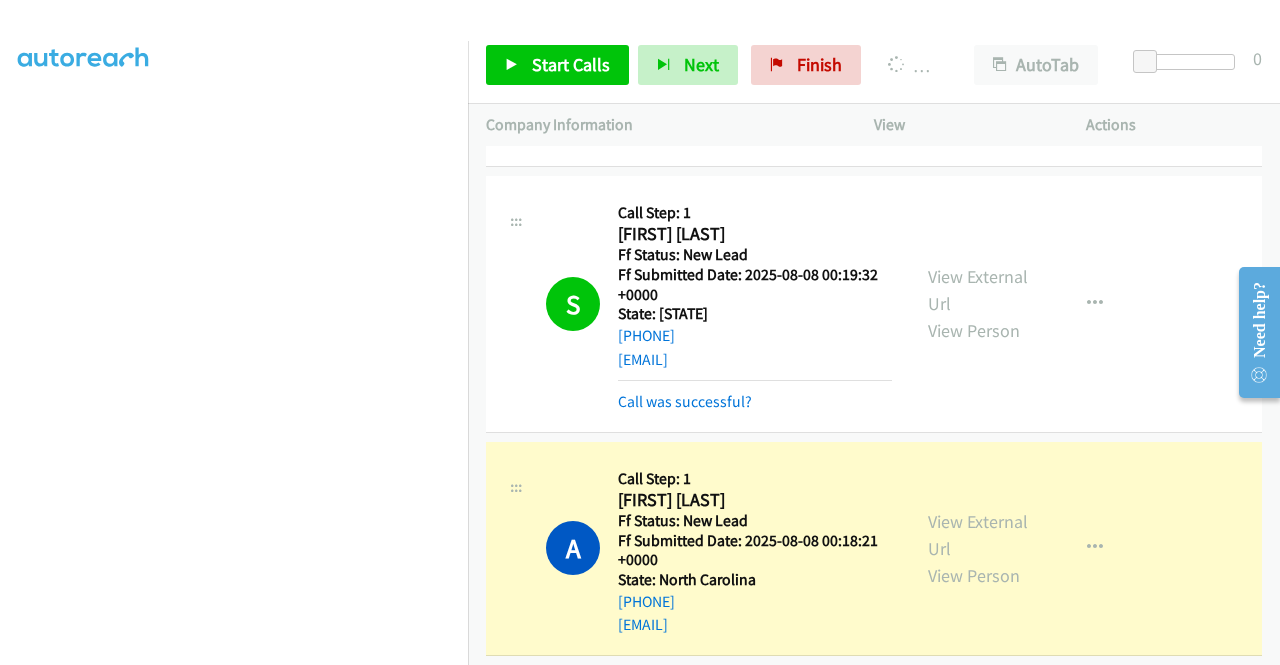 click on "S
Callback Scheduled
Call Step: 1
[FIRST] [LAST]
America/New_York
Ff Status: New Lead
Ff Submitted Date: 2025-08-08 00:19:32 +0000
State: [STATE]
[PHONE]
[EMAIL]
Call was successful?
View External Url
View Person
View External Url
Email
Schedule/Manage Callback
Skip Call
Add to do not call list" at bounding box center (874, 305) 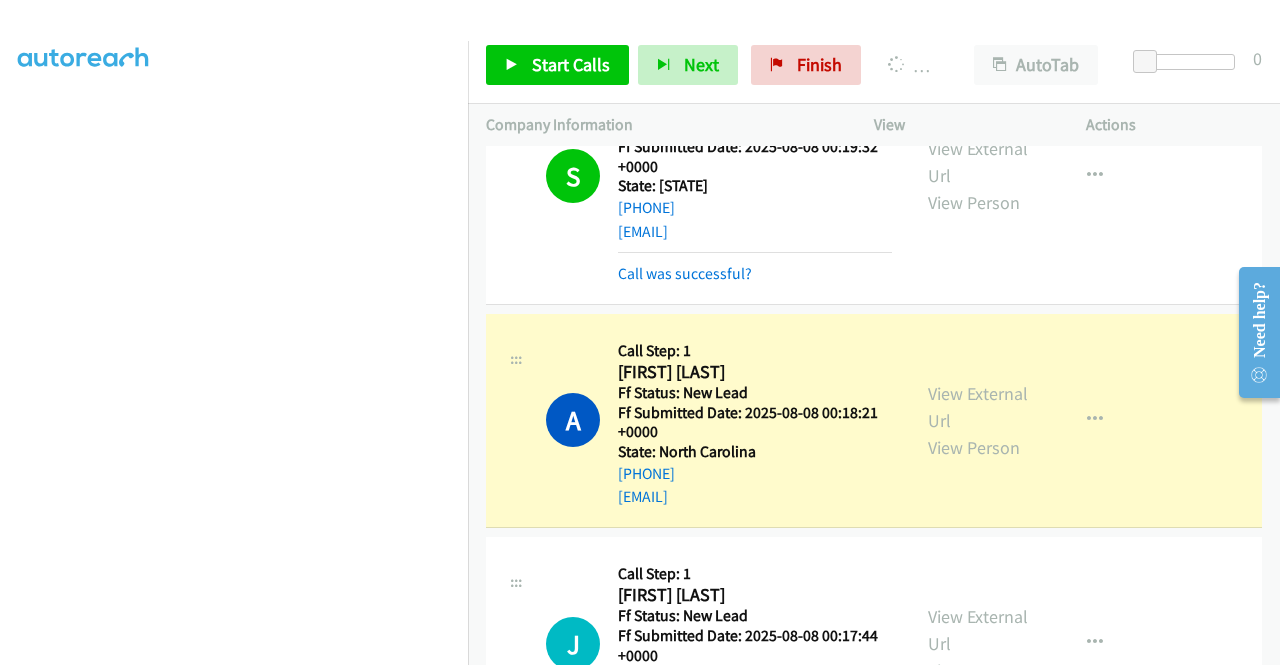 scroll, scrollTop: 3279, scrollLeft: 0, axis: vertical 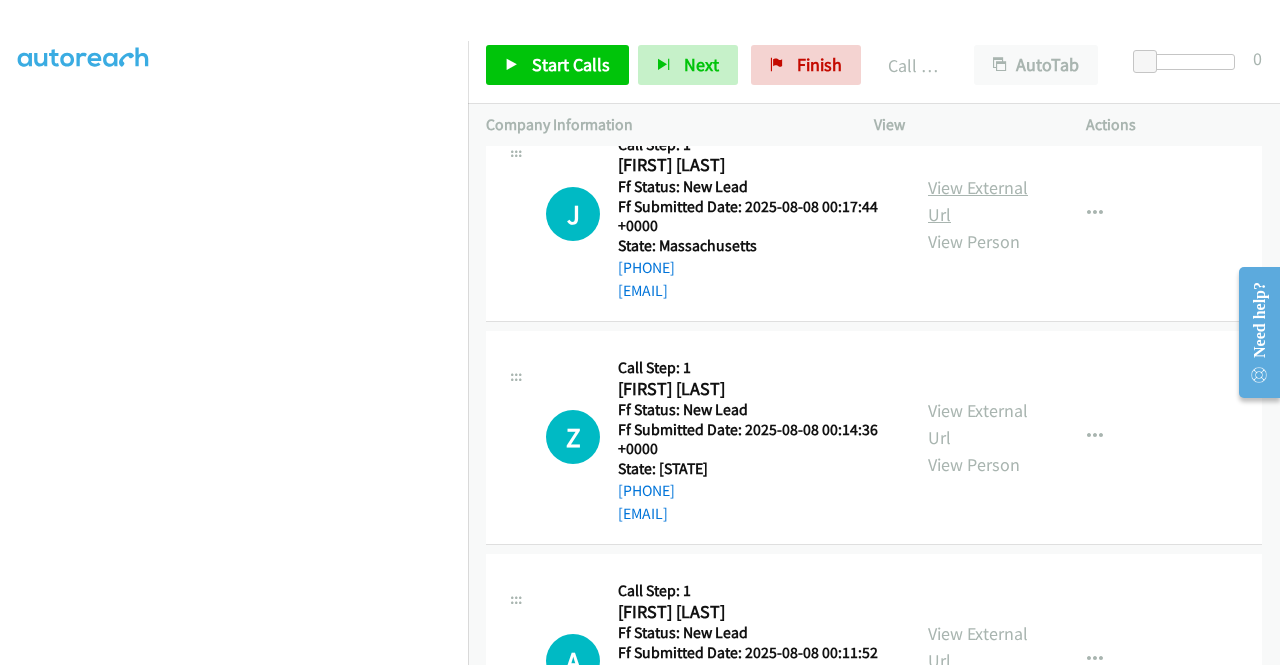 click on "View External Url" at bounding box center (978, 201) 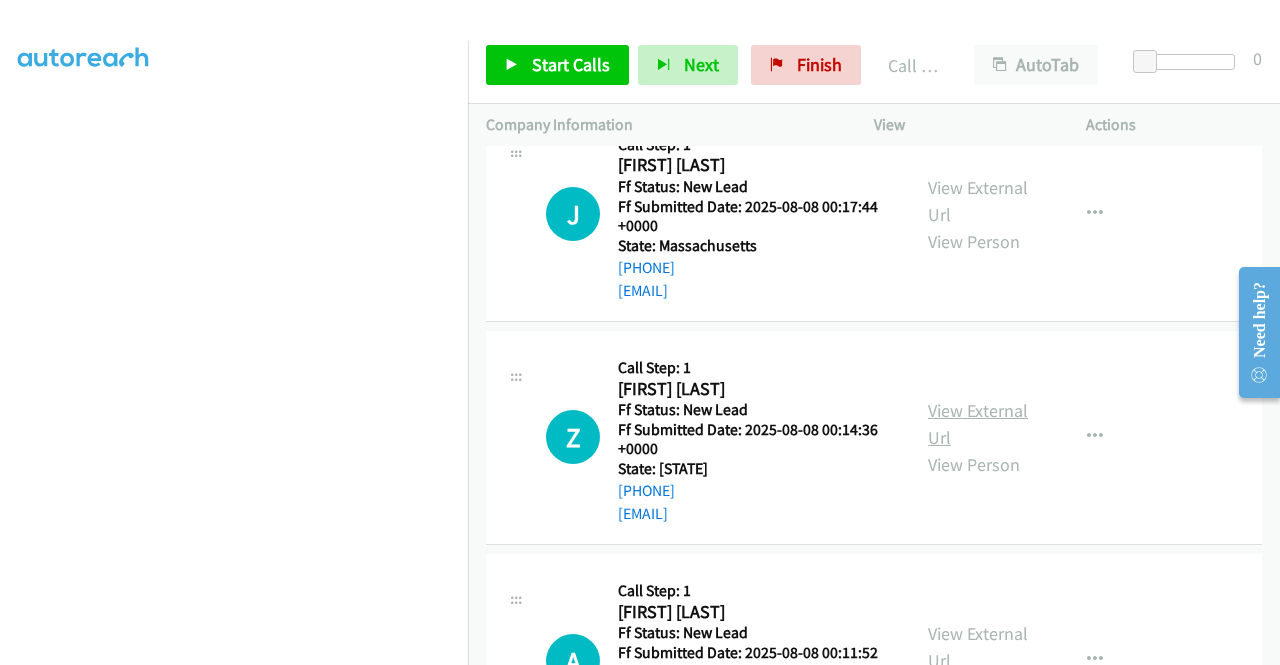 click on "View External Url" at bounding box center [978, 424] 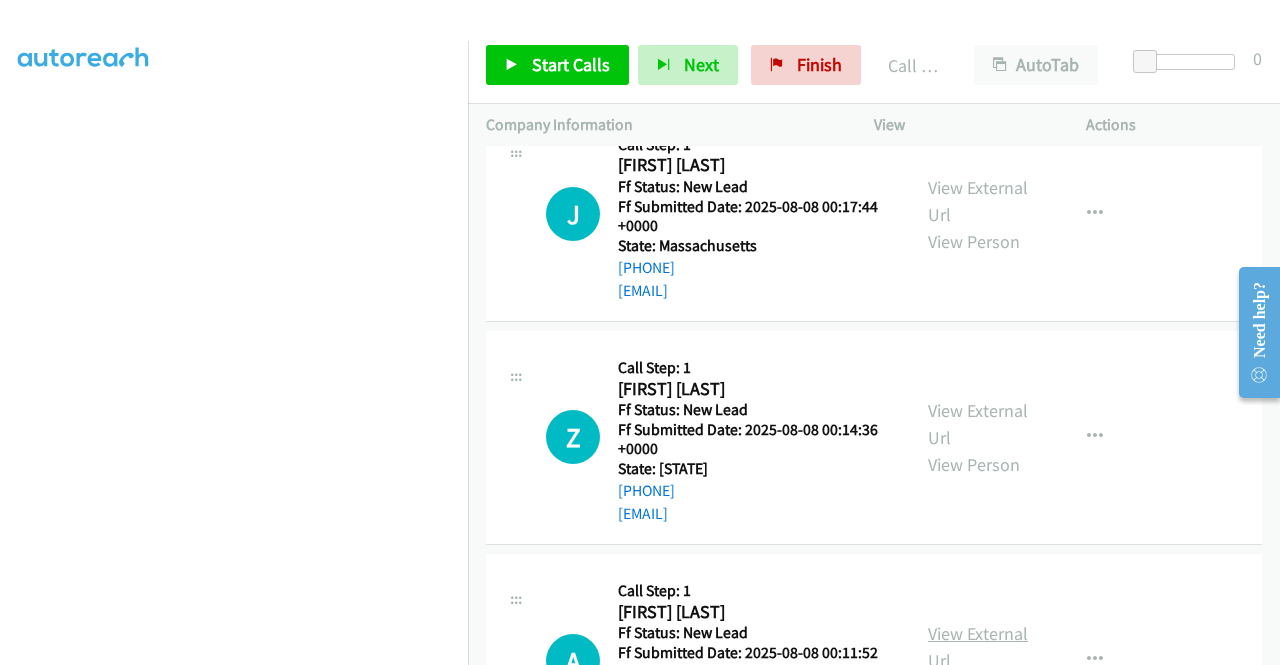 click on "View External Url" at bounding box center [978, 647] 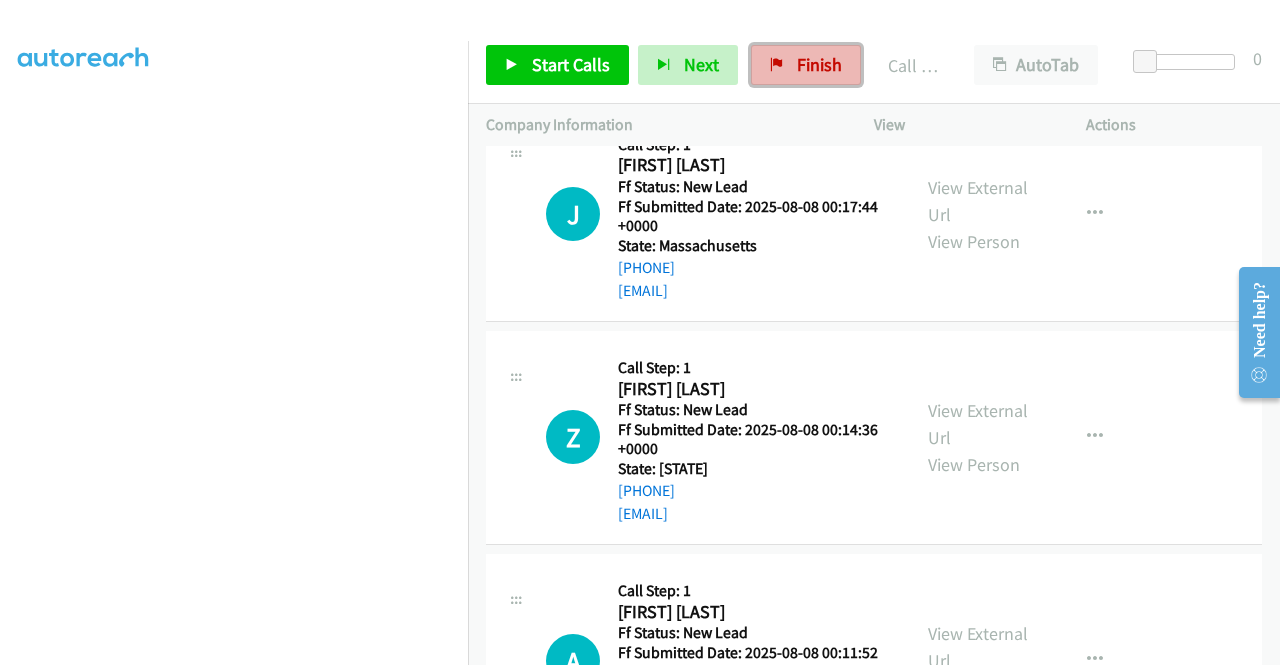 click on "Finish" at bounding box center (819, 64) 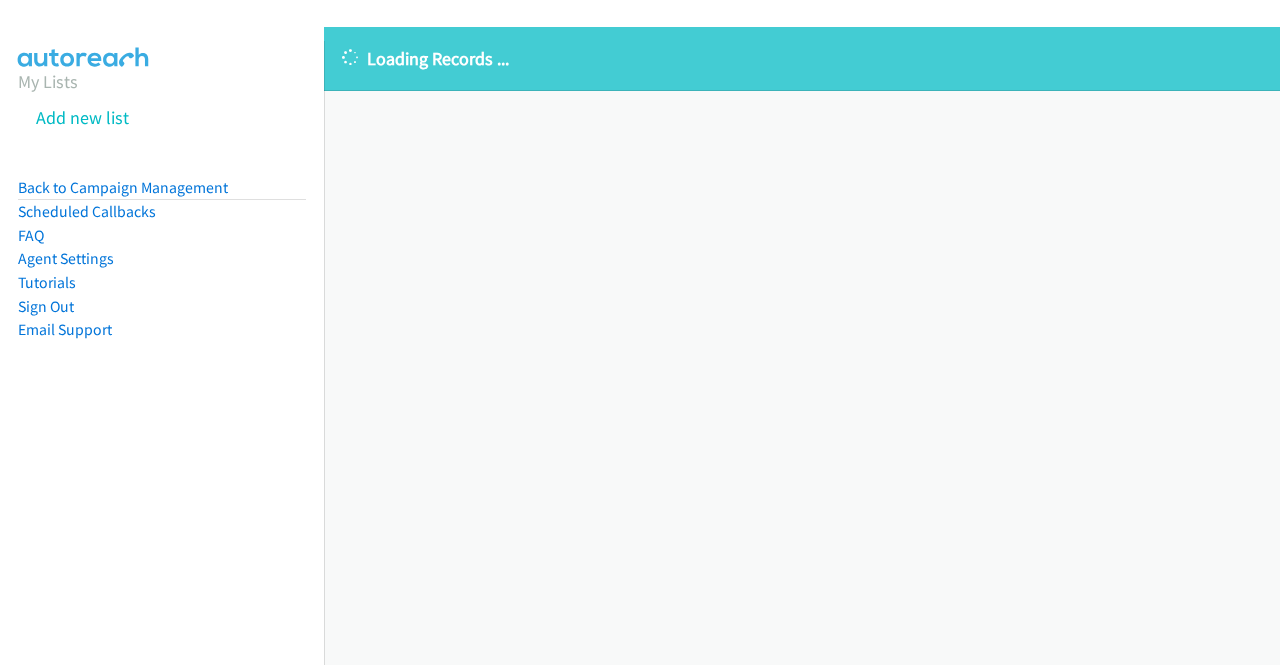 scroll, scrollTop: 0, scrollLeft: 0, axis: both 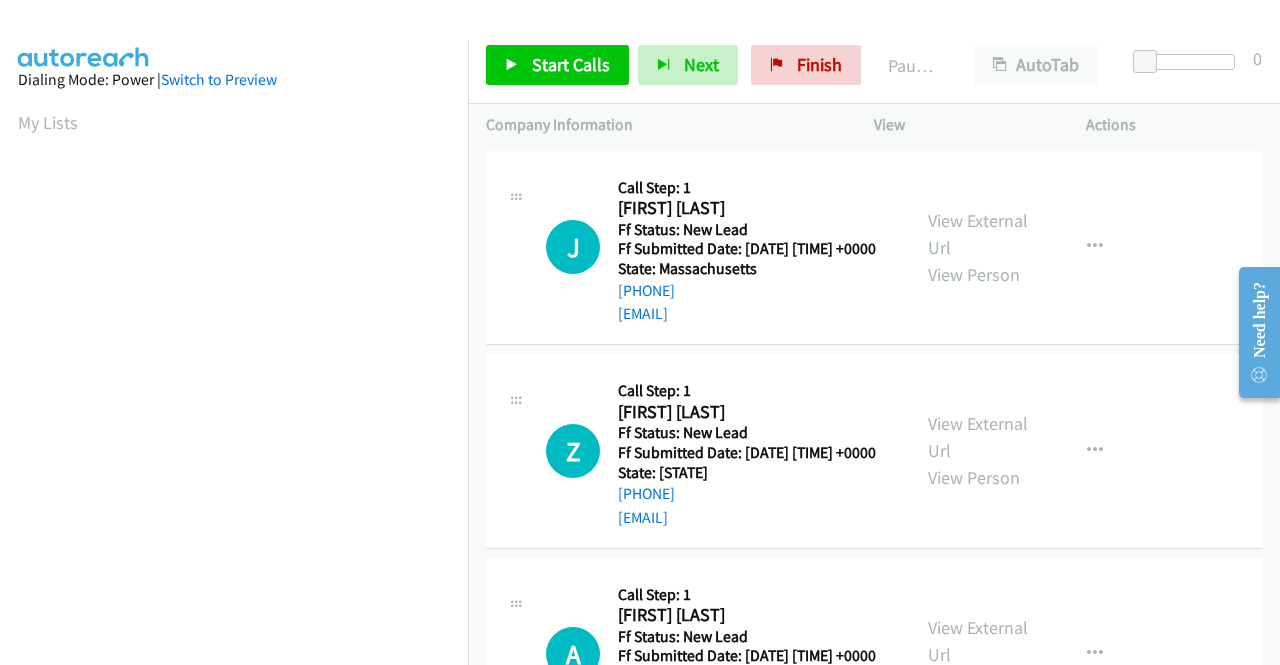 click on "Z
Callback Scheduled
Call Step: 1
[FIRST]
America/New_York
Ff Status: New Lead
Ff Submitted Date: [DATE] [TIME] +0000
State: [STATE]
View External Url
Email
Schedule/Manage Callback
Skip Call
Add to do not call list" at bounding box center (874, 451) 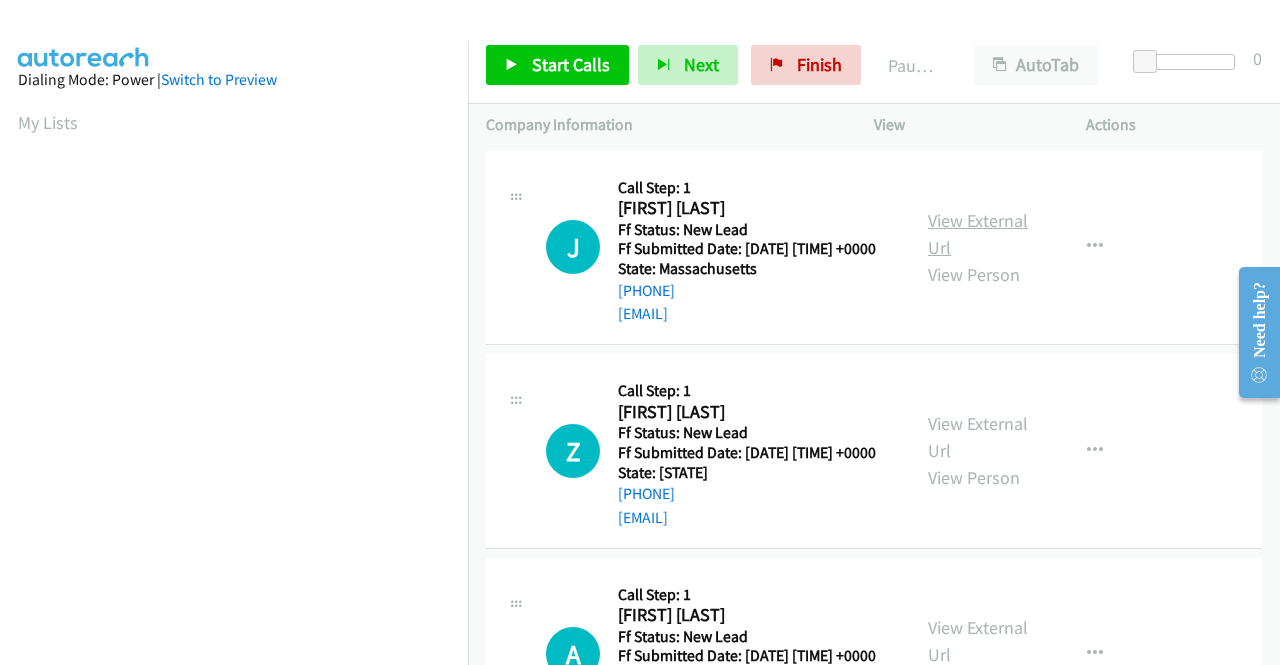click on "View External Url" at bounding box center (978, 234) 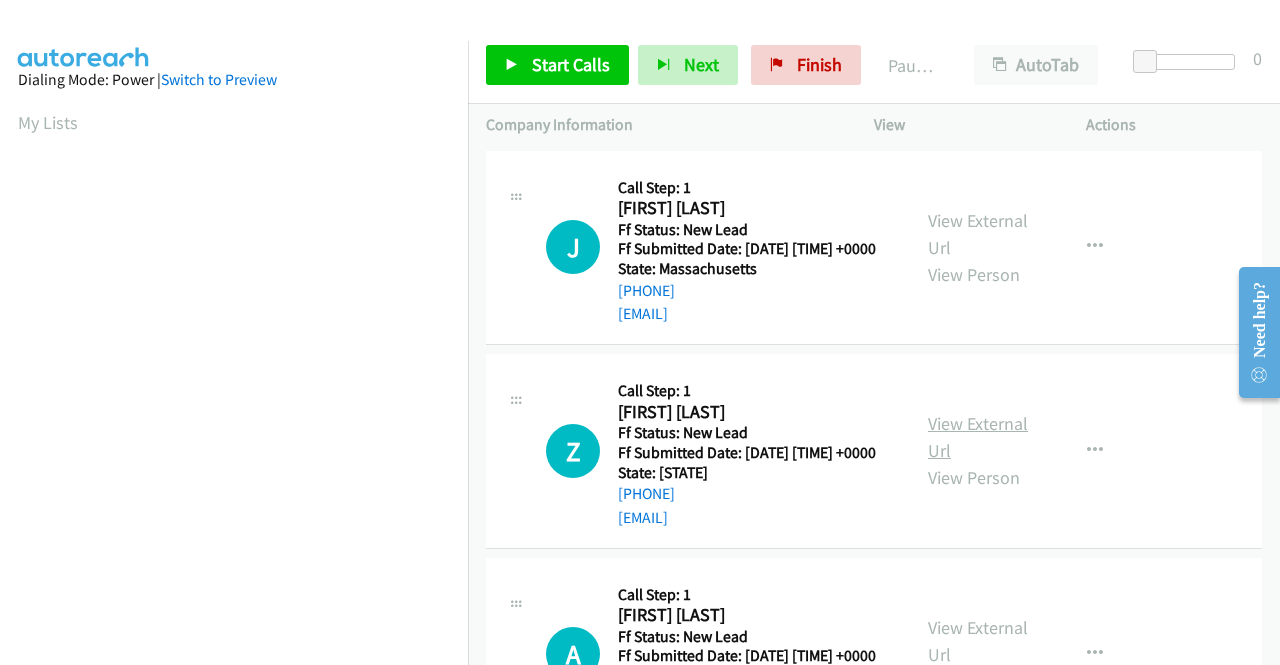 click on "View External Url" at bounding box center [978, 437] 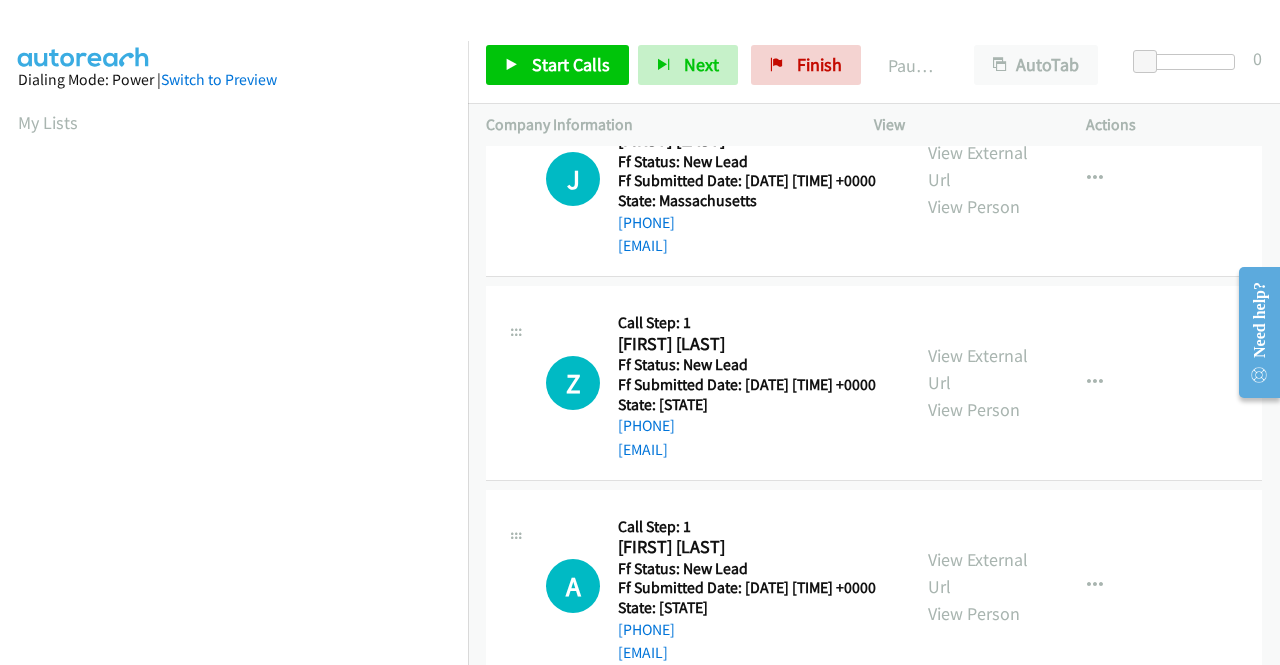 scroll, scrollTop: 100, scrollLeft: 0, axis: vertical 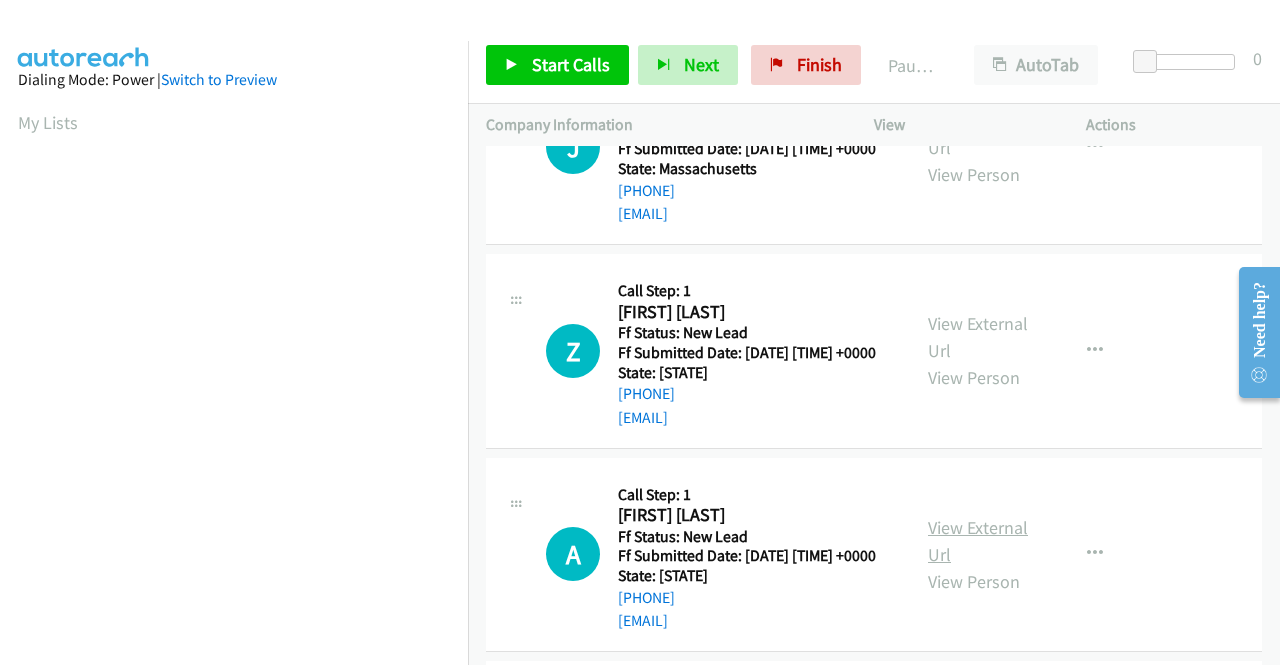click on "View External Url" at bounding box center [978, 541] 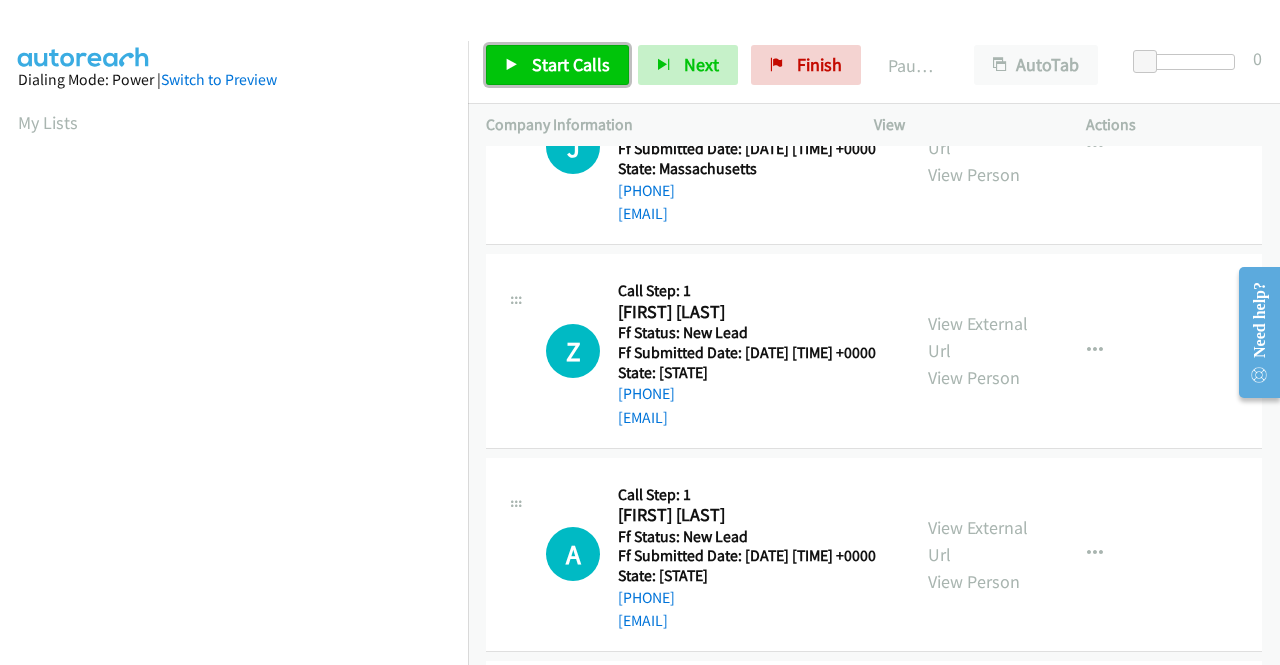 click on "Start Calls" at bounding box center [571, 64] 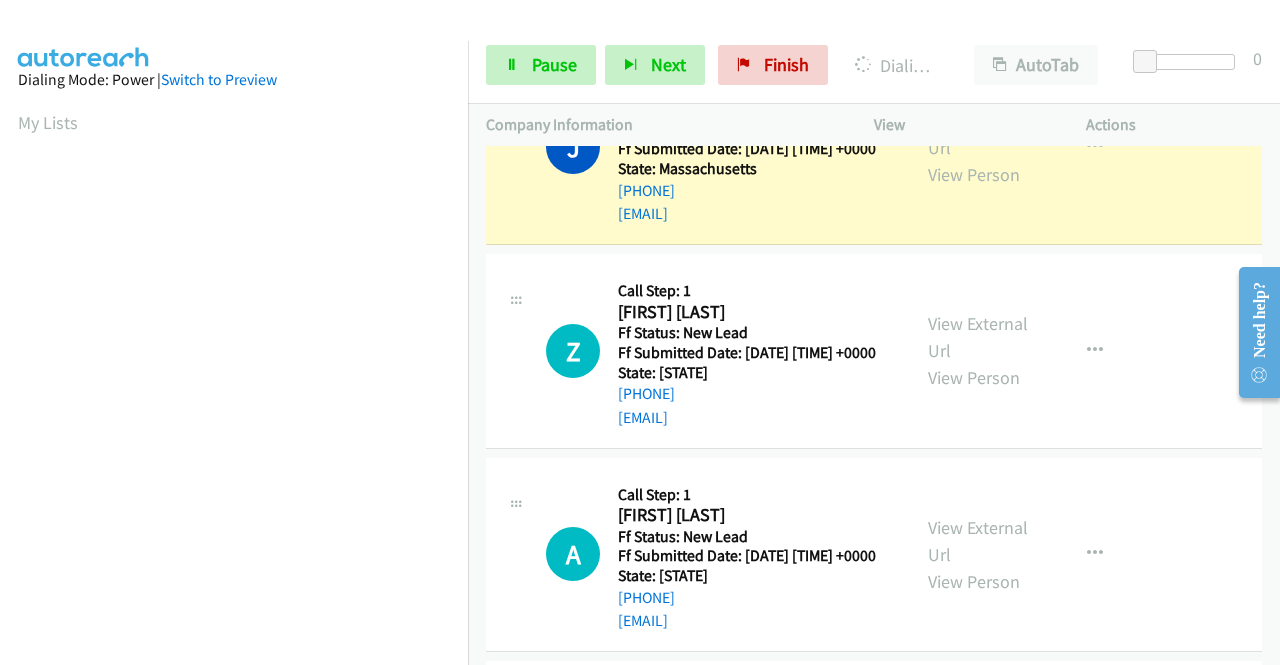 scroll, scrollTop: 0, scrollLeft: 0, axis: both 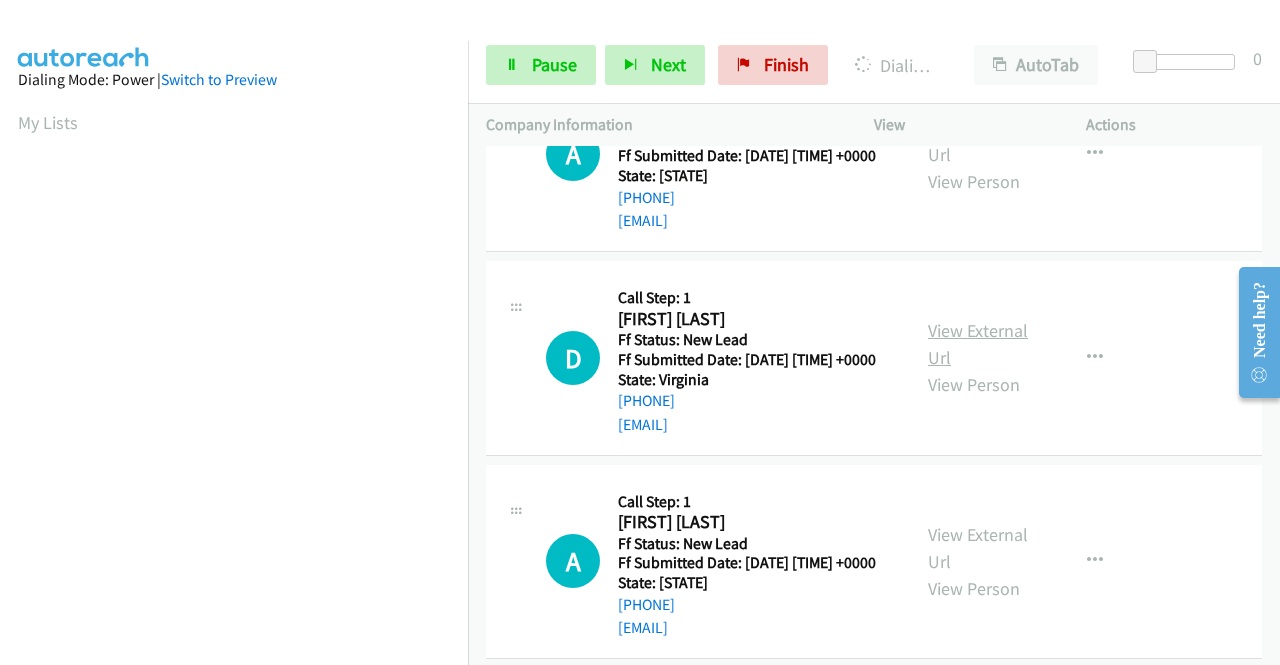 click on "View External Url" at bounding box center [978, 344] 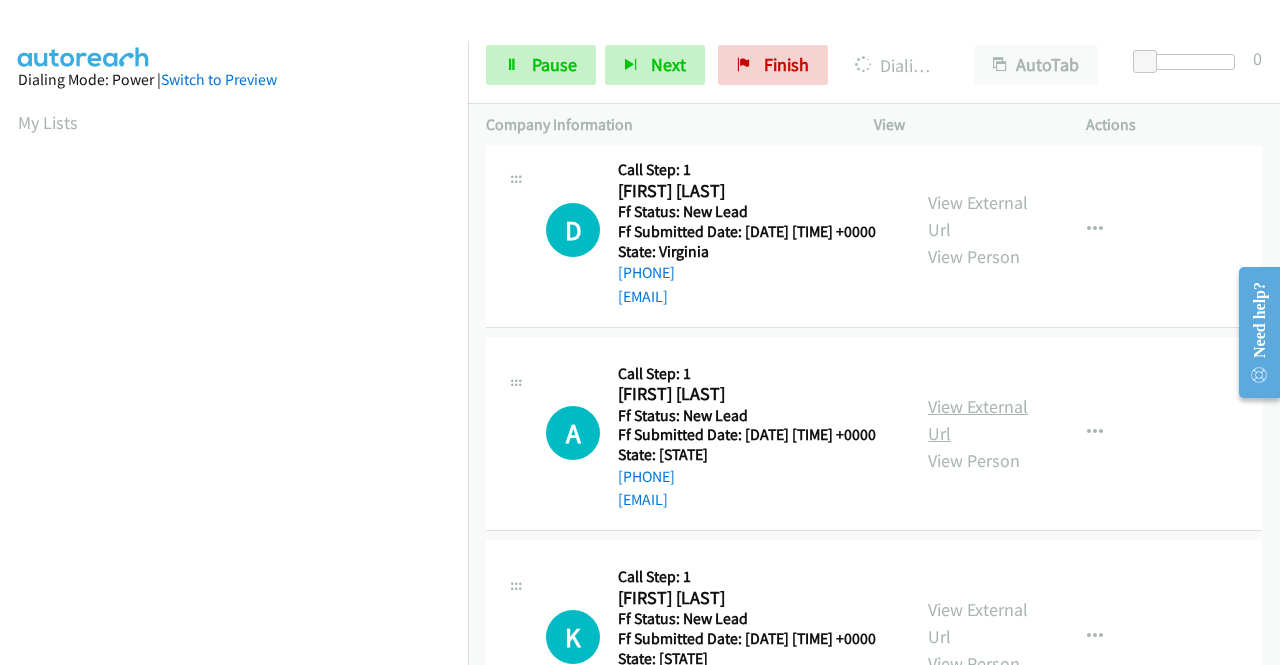 scroll, scrollTop: 700, scrollLeft: 0, axis: vertical 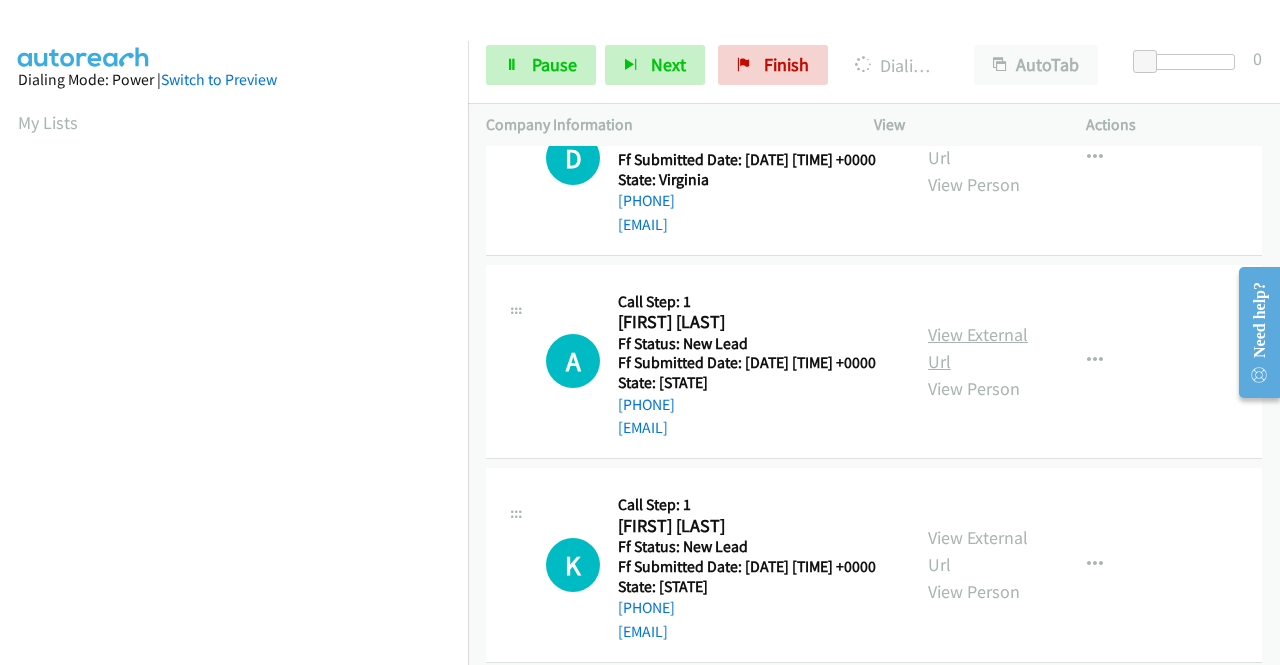 click on "View External Url" at bounding box center (978, 348) 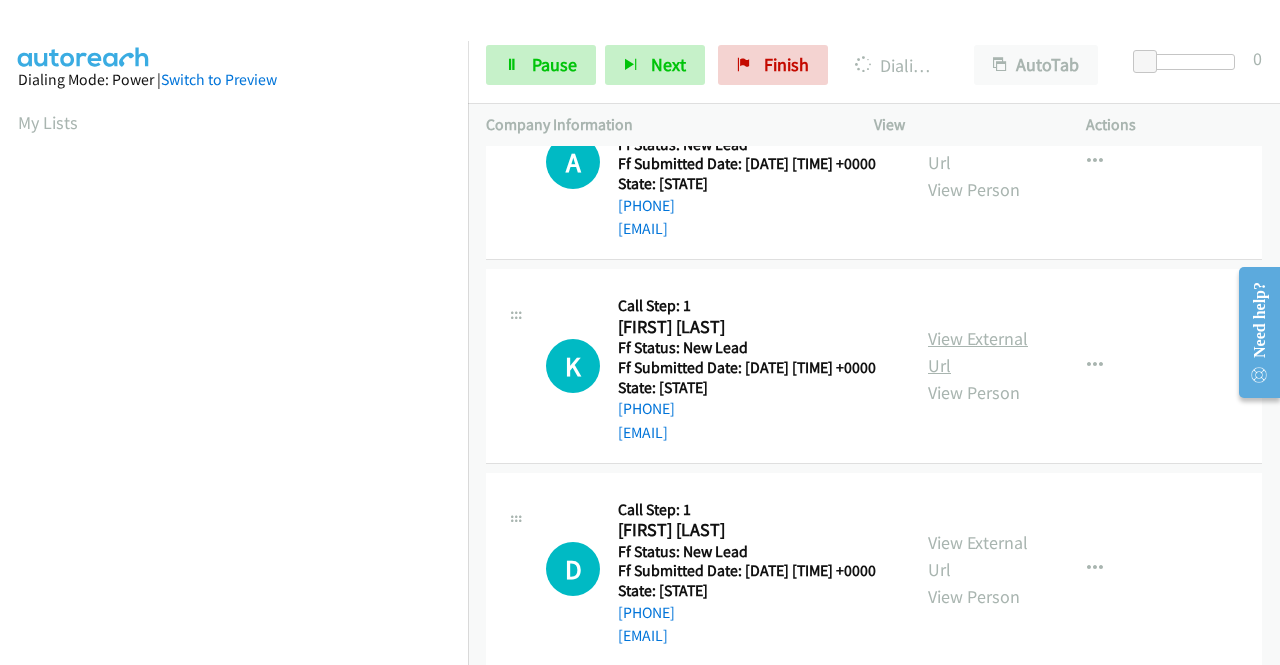 scroll, scrollTop: 900, scrollLeft: 0, axis: vertical 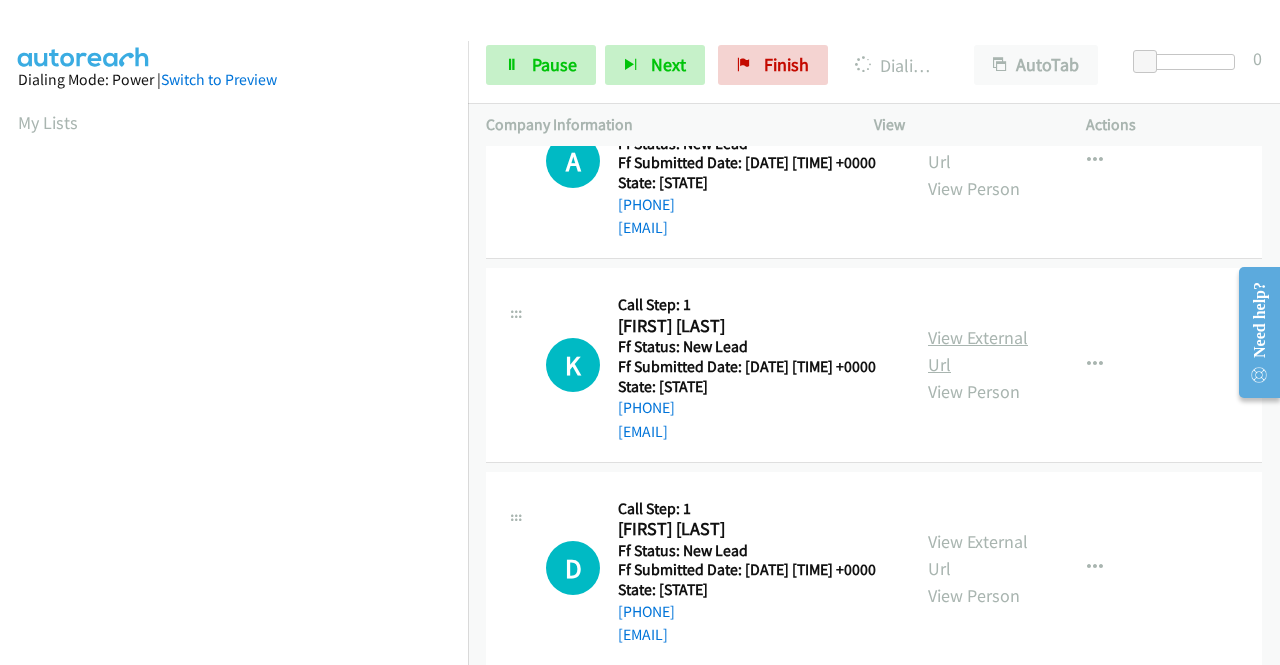 click on "View External Url" at bounding box center (978, 351) 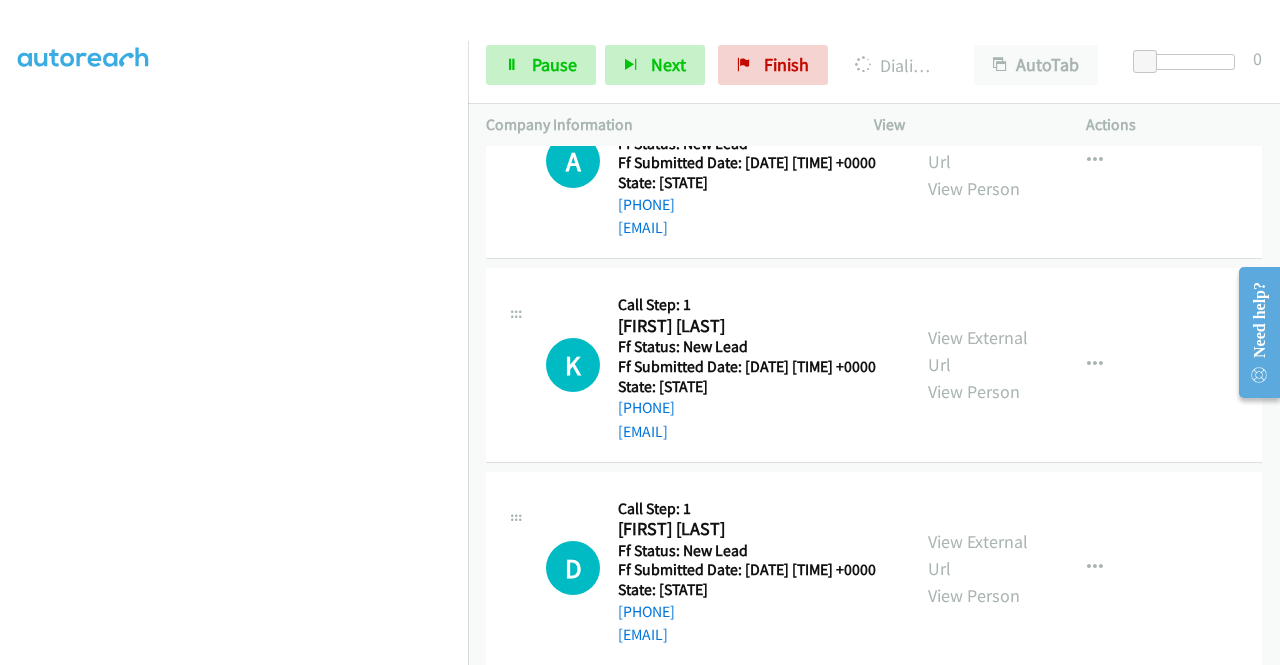 scroll, scrollTop: 456, scrollLeft: 0, axis: vertical 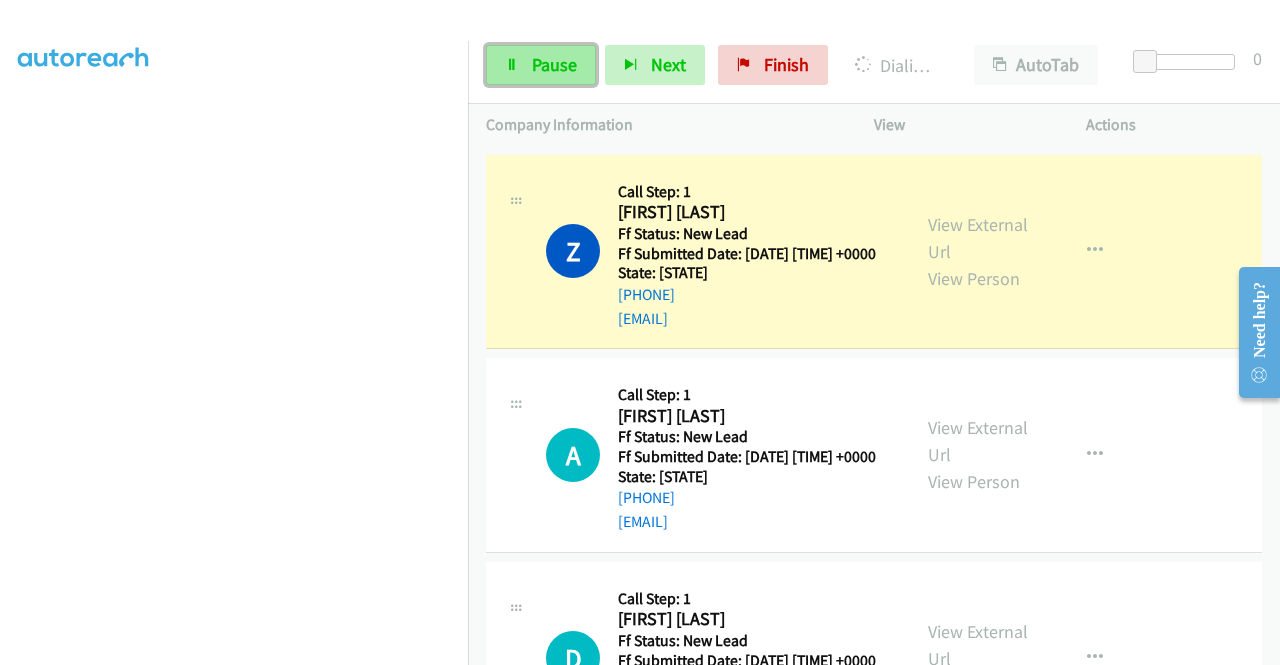 click on "Pause" at bounding box center [554, 64] 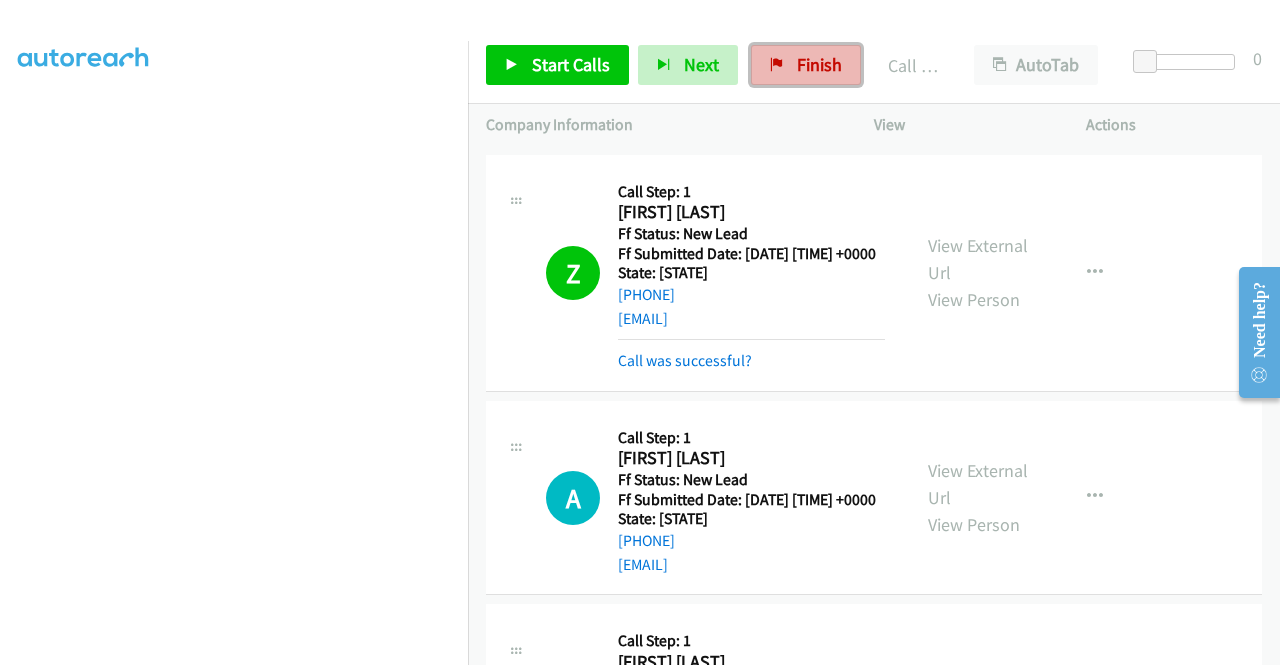 click on "Finish" at bounding box center [819, 64] 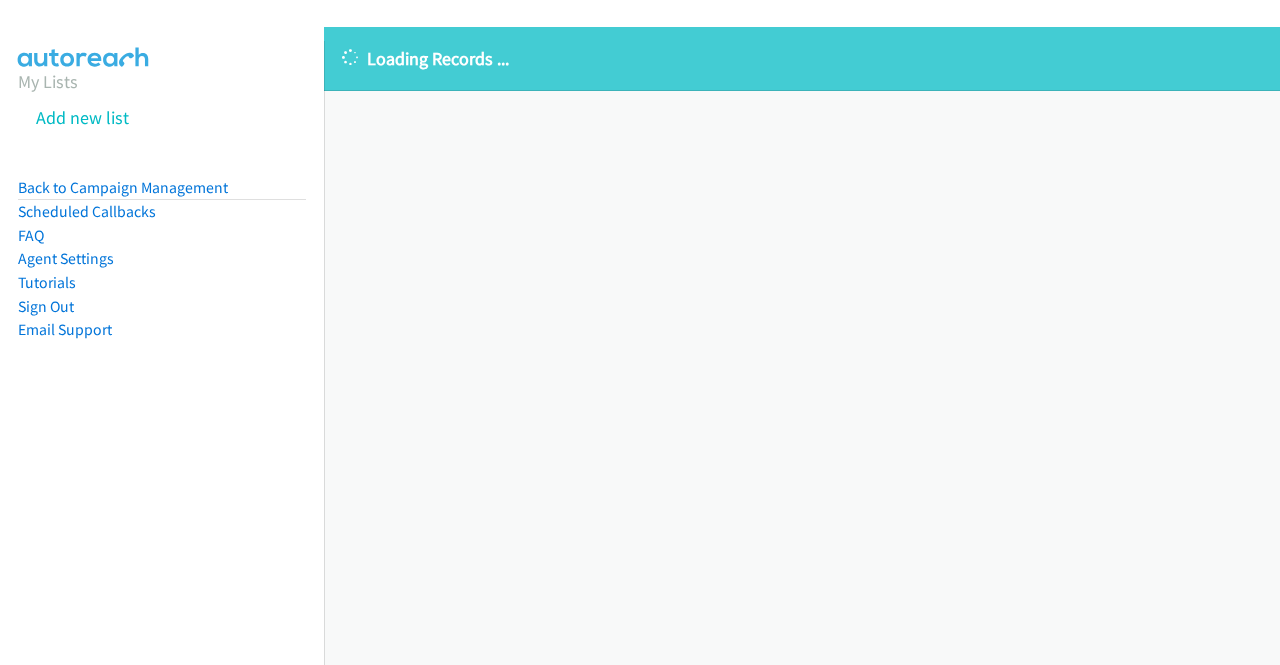 scroll, scrollTop: 0, scrollLeft: 0, axis: both 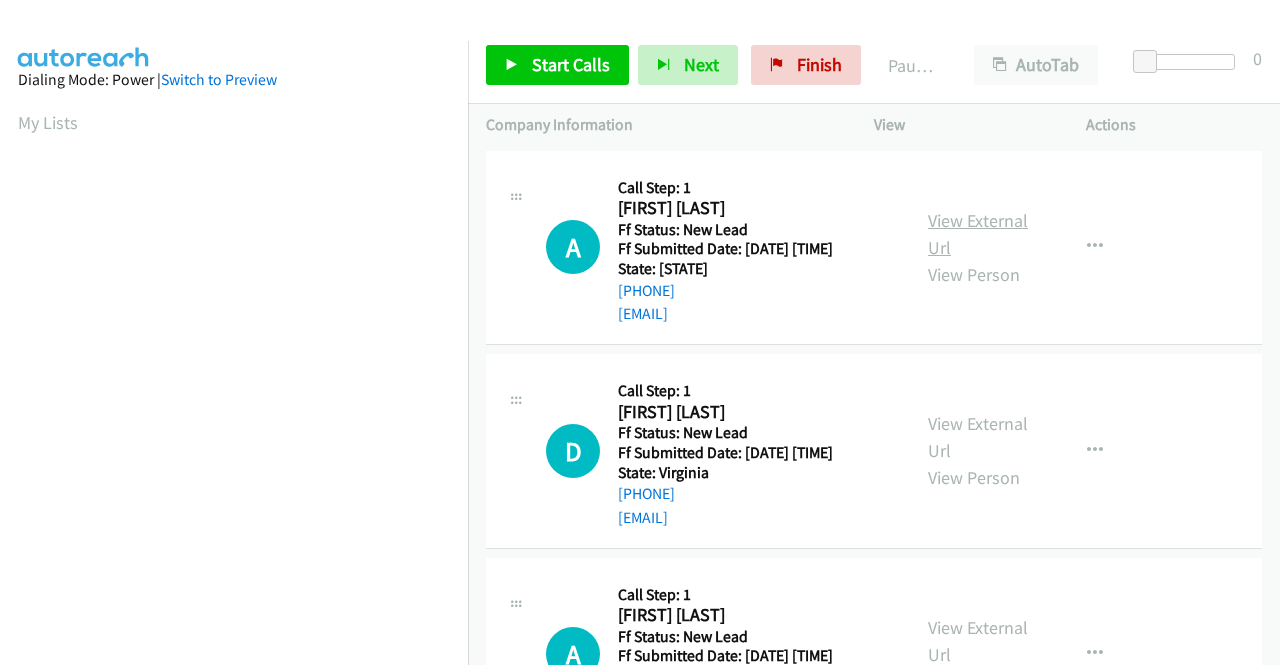 click on "View External Url" at bounding box center [978, 234] 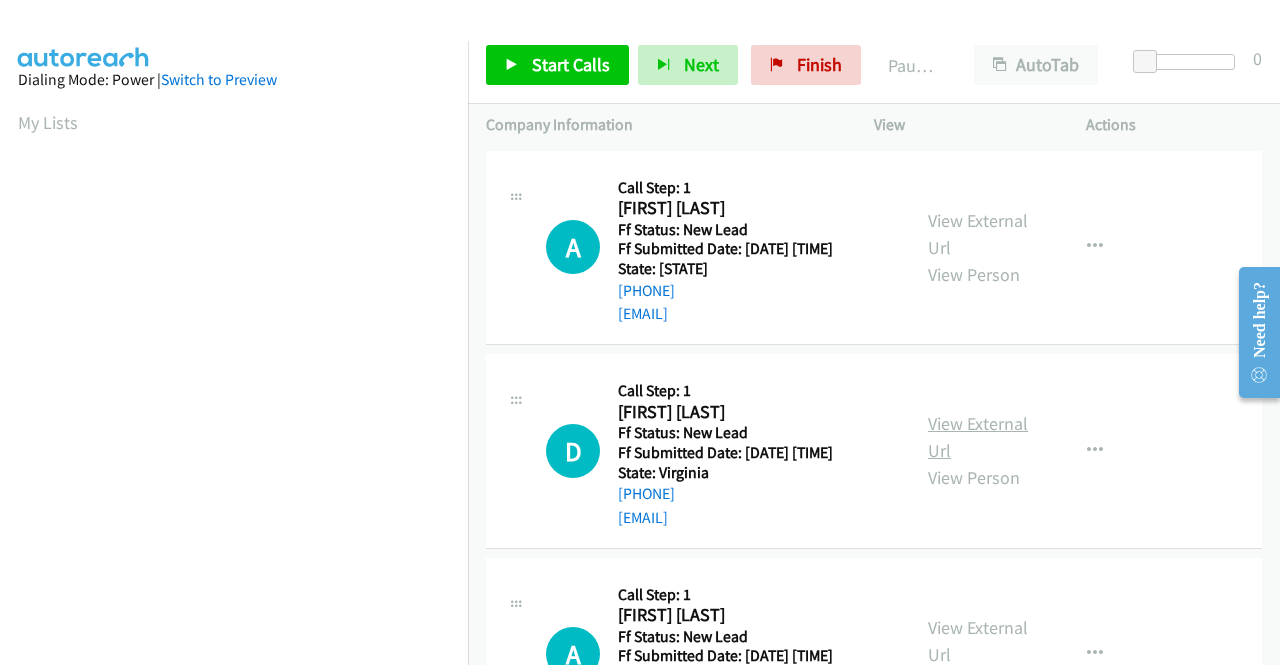 click on "View External Url" at bounding box center [978, 437] 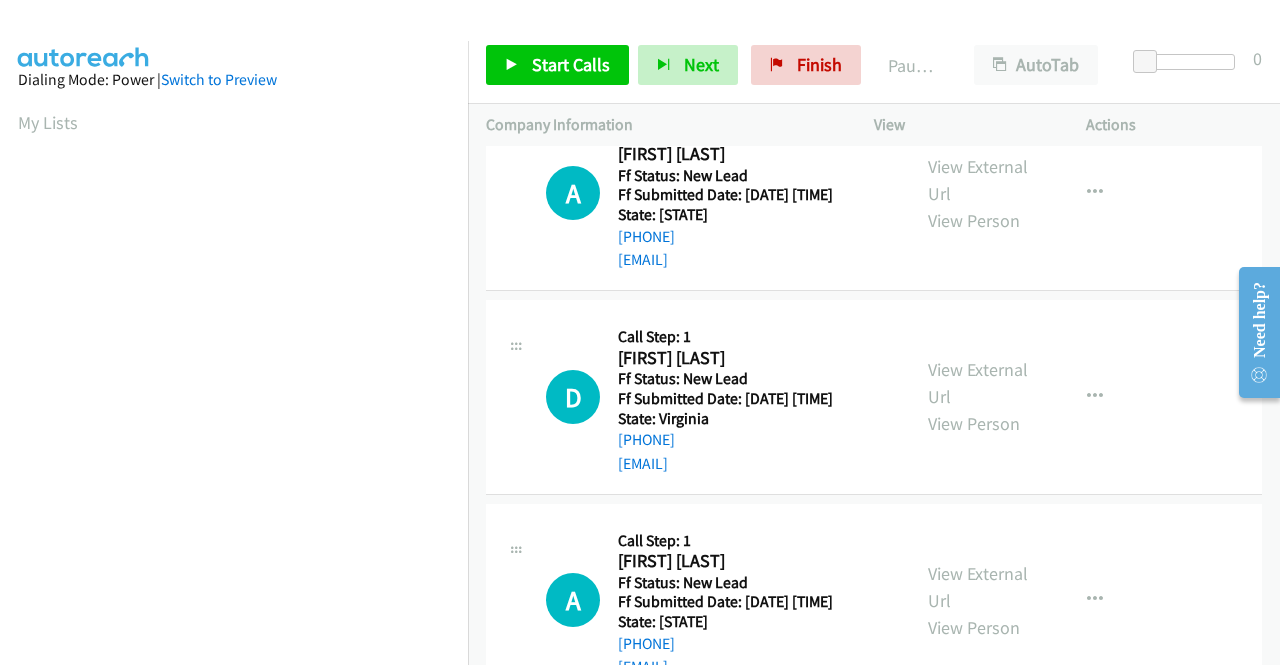 scroll, scrollTop: 100, scrollLeft: 0, axis: vertical 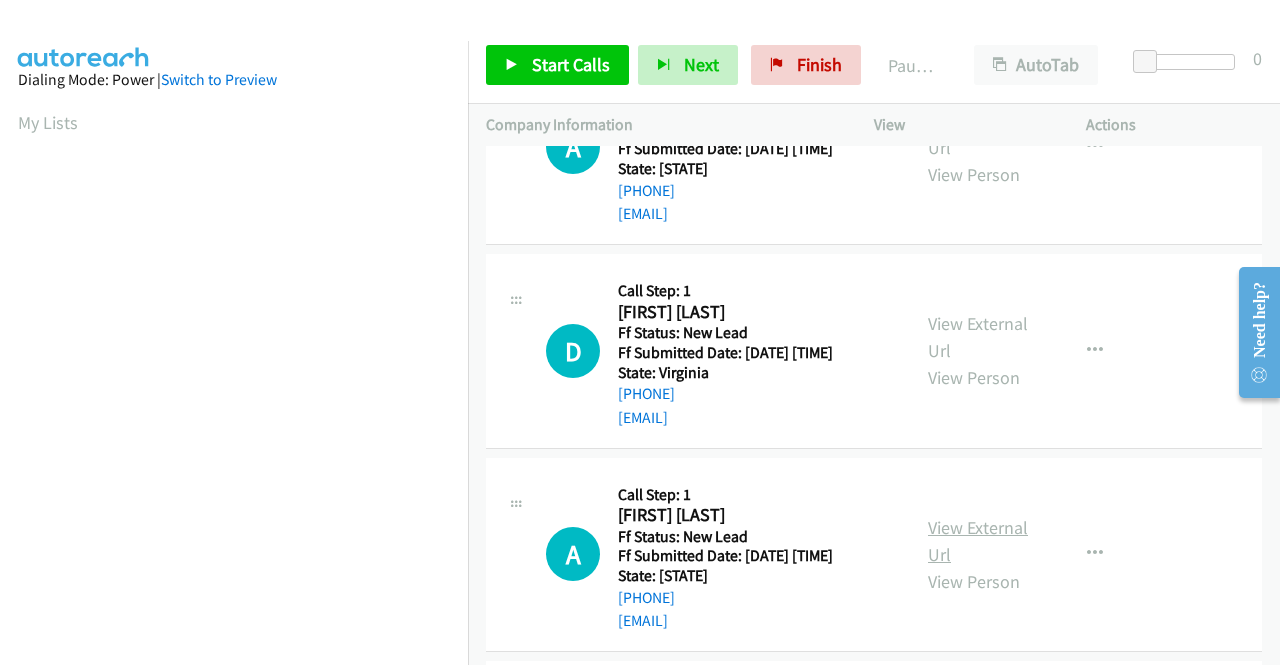 click on "View External Url" at bounding box center [978, 541] 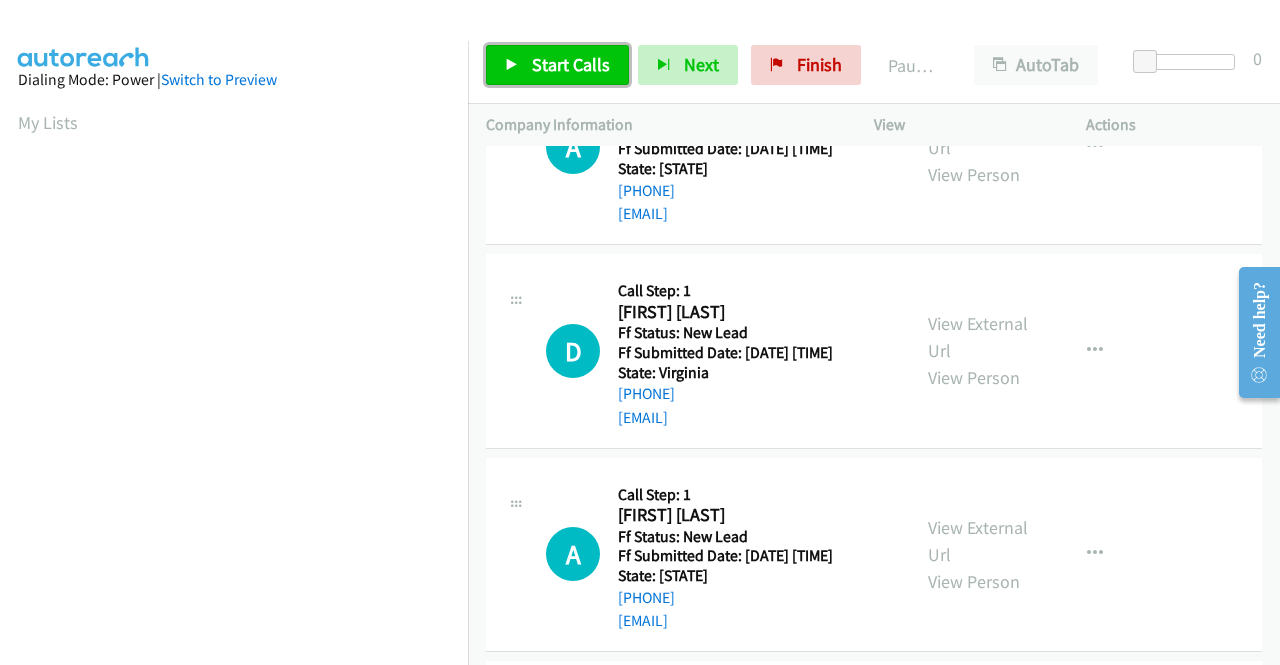 click on "Start Calls" at bounding box center (571, 64) 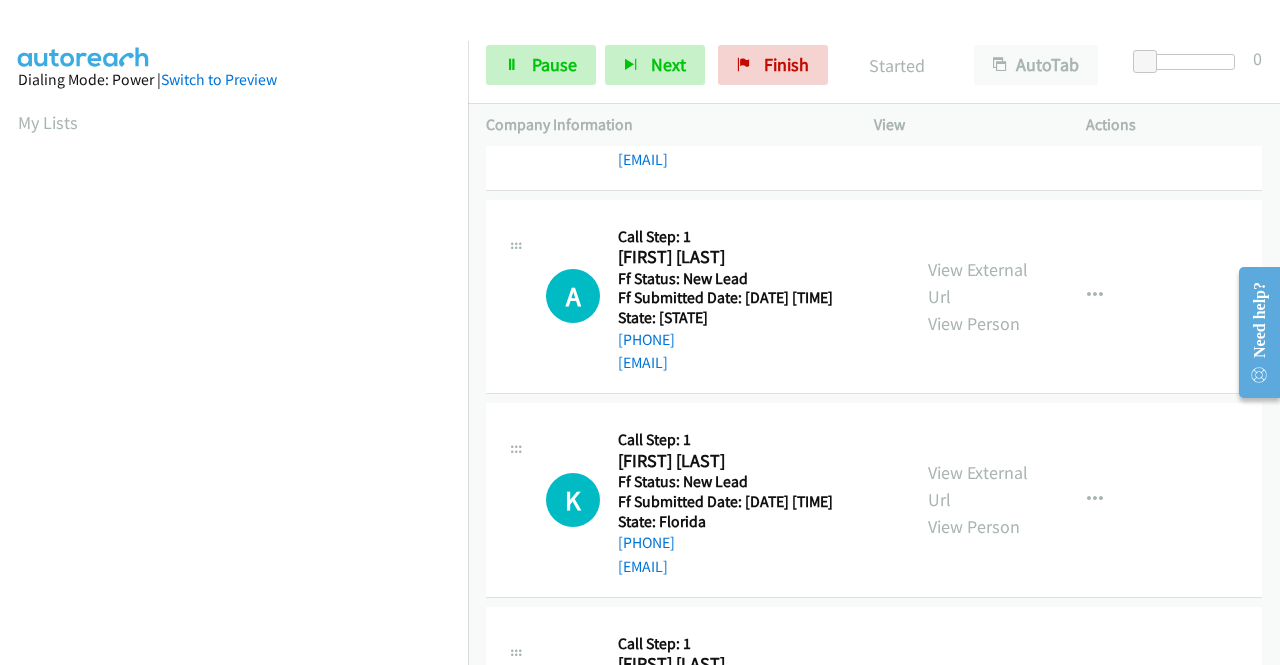 scroll, scrollTop: 400, scrollLeft: 0, axis: vertical 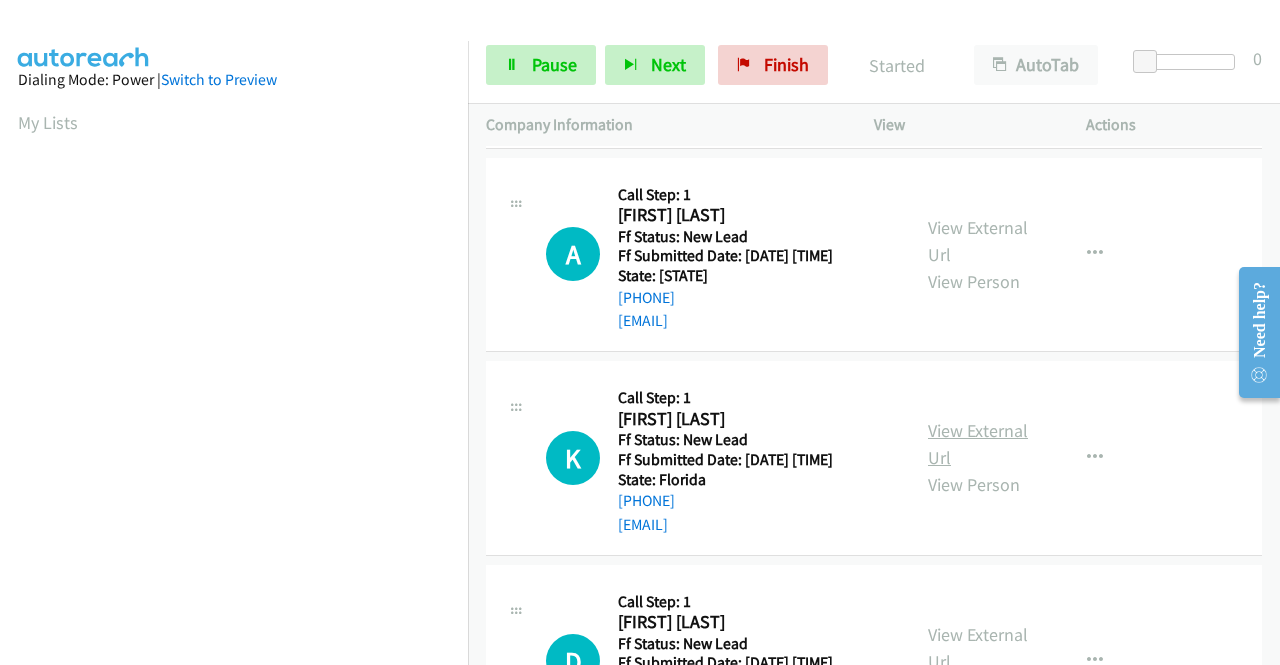 click on "View External Url" at bounding box center [978, 444] 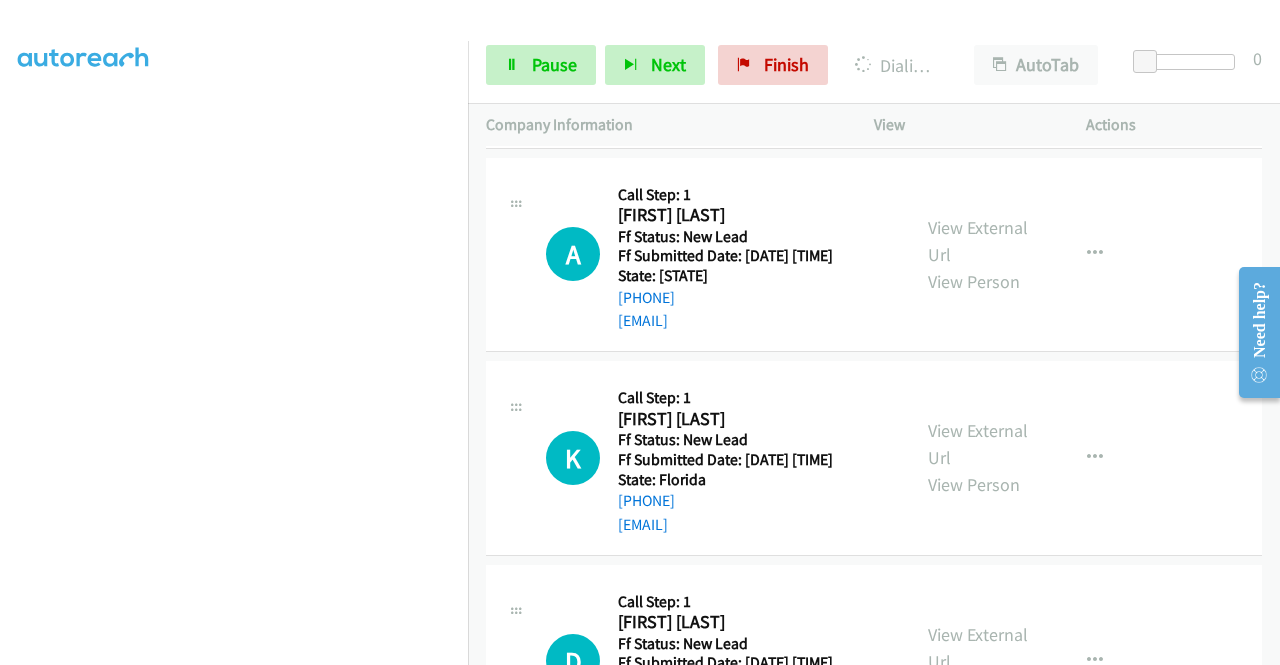 scroll, scrollTop: 456, scrollLeft: 0, axis: vertical 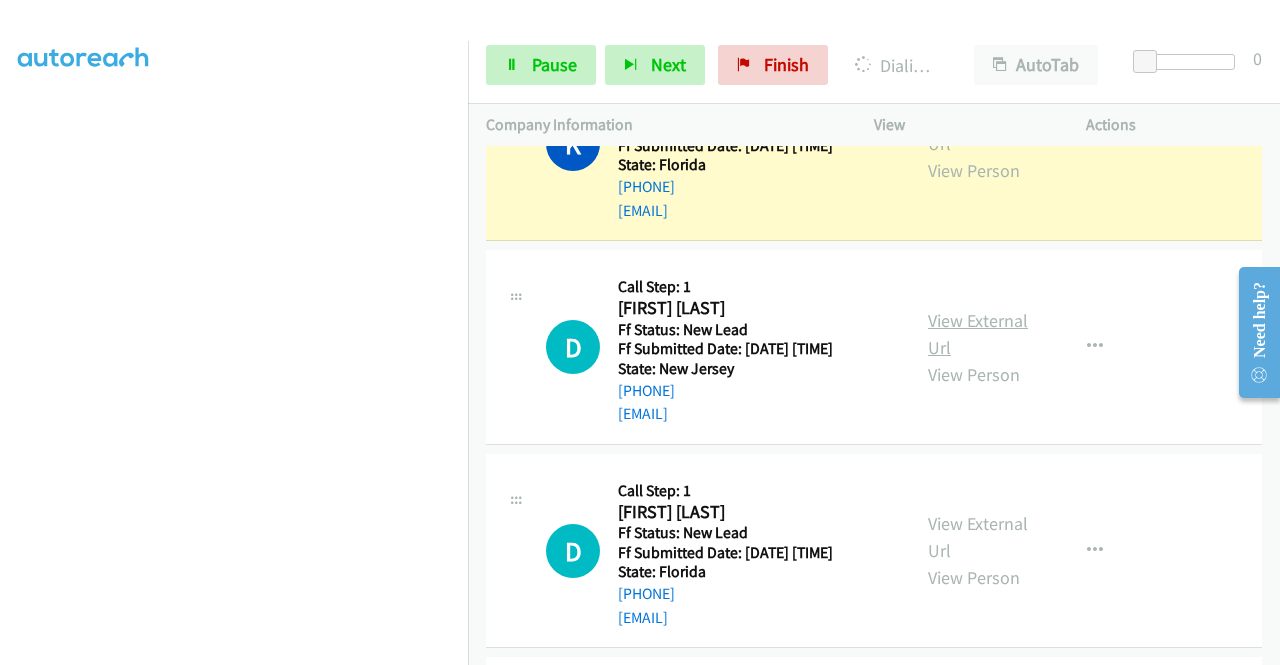 click on "View External Url" at bounding box center (978, 334) 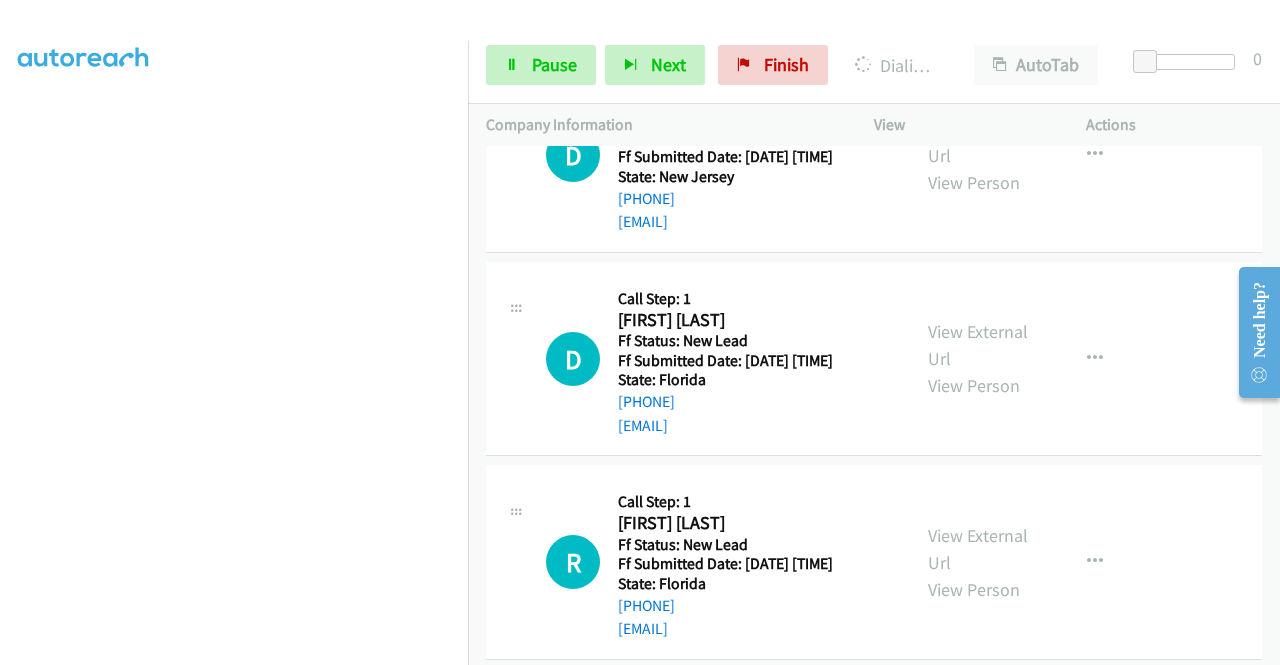 scroll, scrollTop: 1042, scrollLeft: 0, axis: vertical 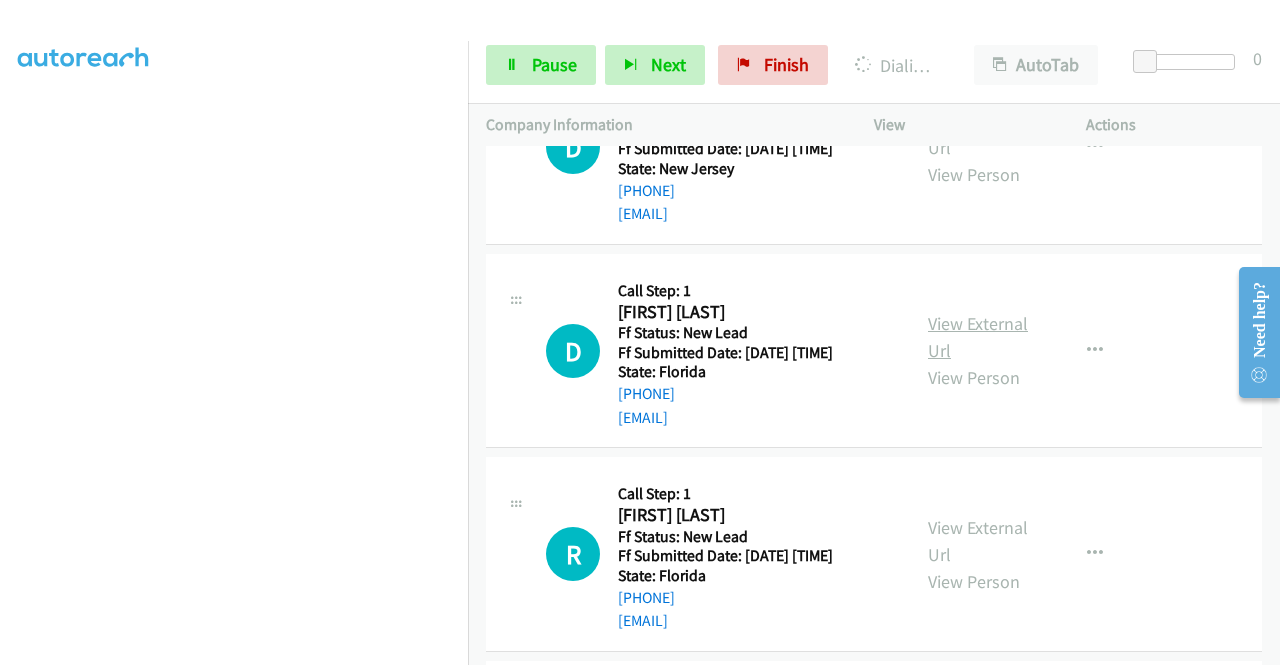 click on "View External Url" at bounding box center [978, 337] 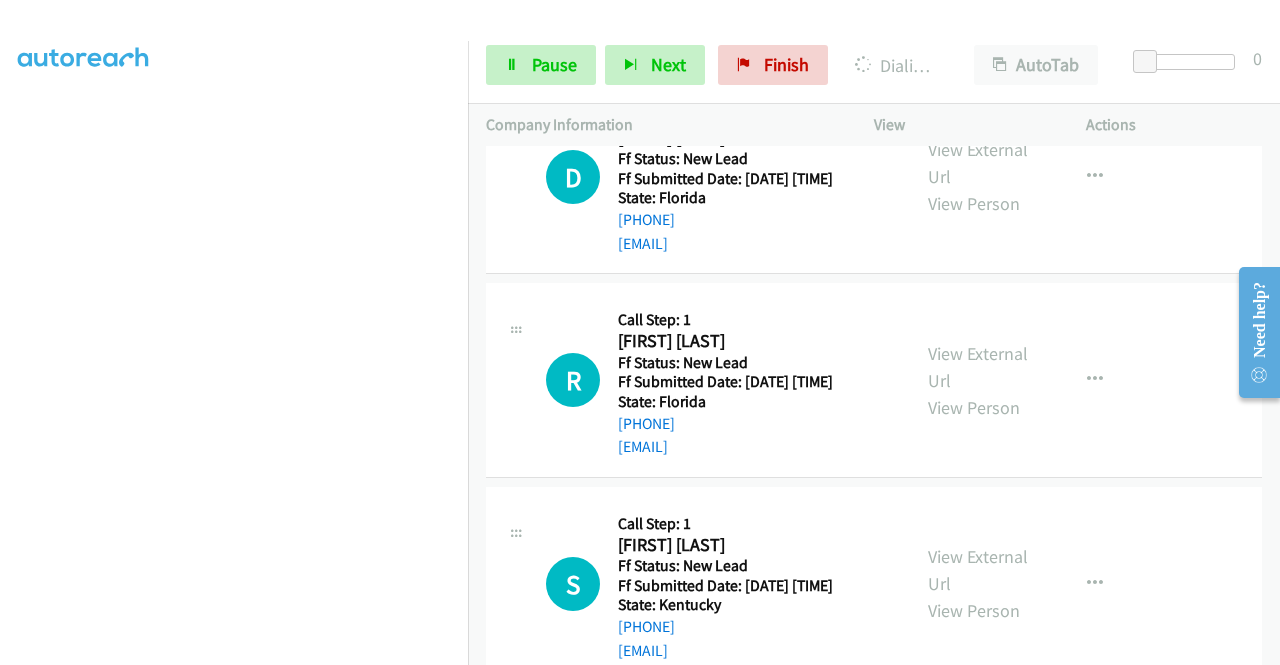 scroll, scrollTop: 1342, scrollLeft: 0, axis: vertical 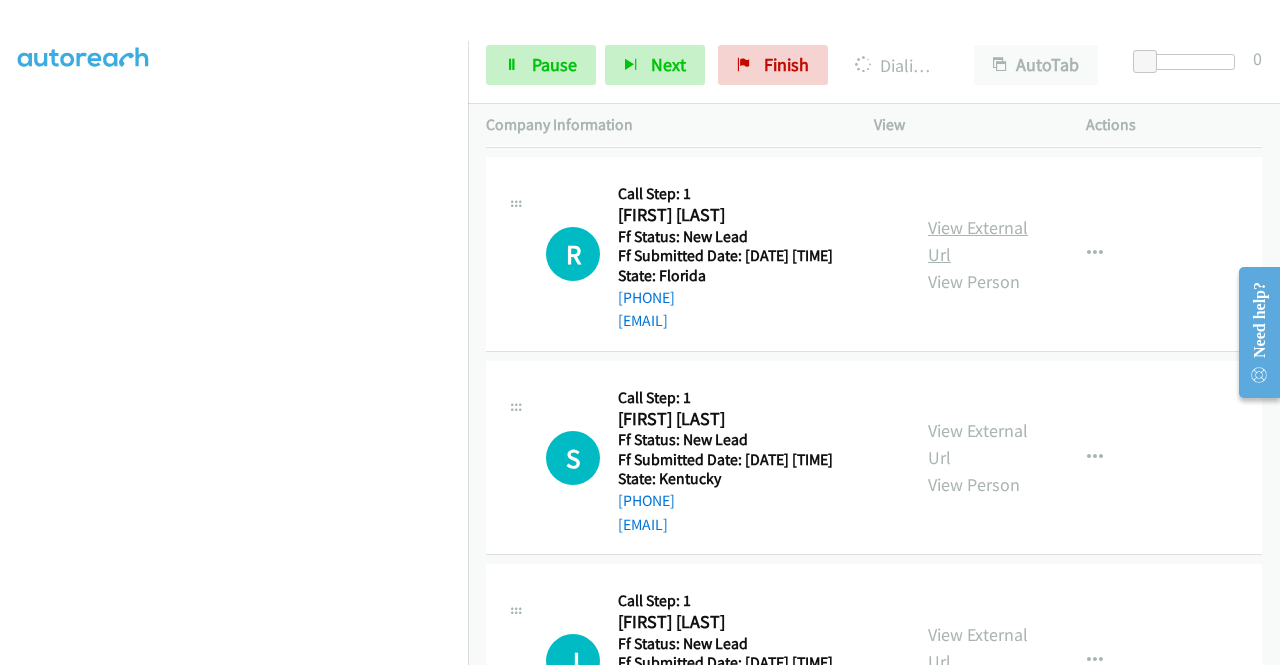 click on "View External Url" at bounding box center [978, 241] 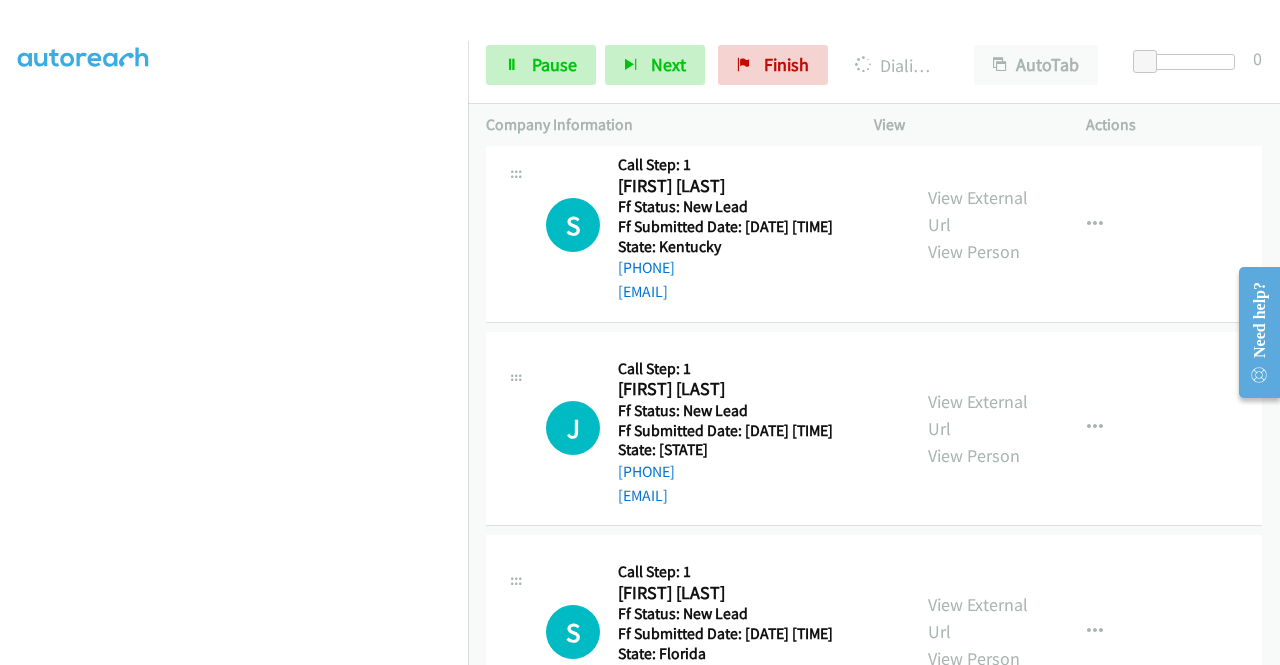 scroll, scrollTop: 1742, scrollLeft: 0, axis: vertical 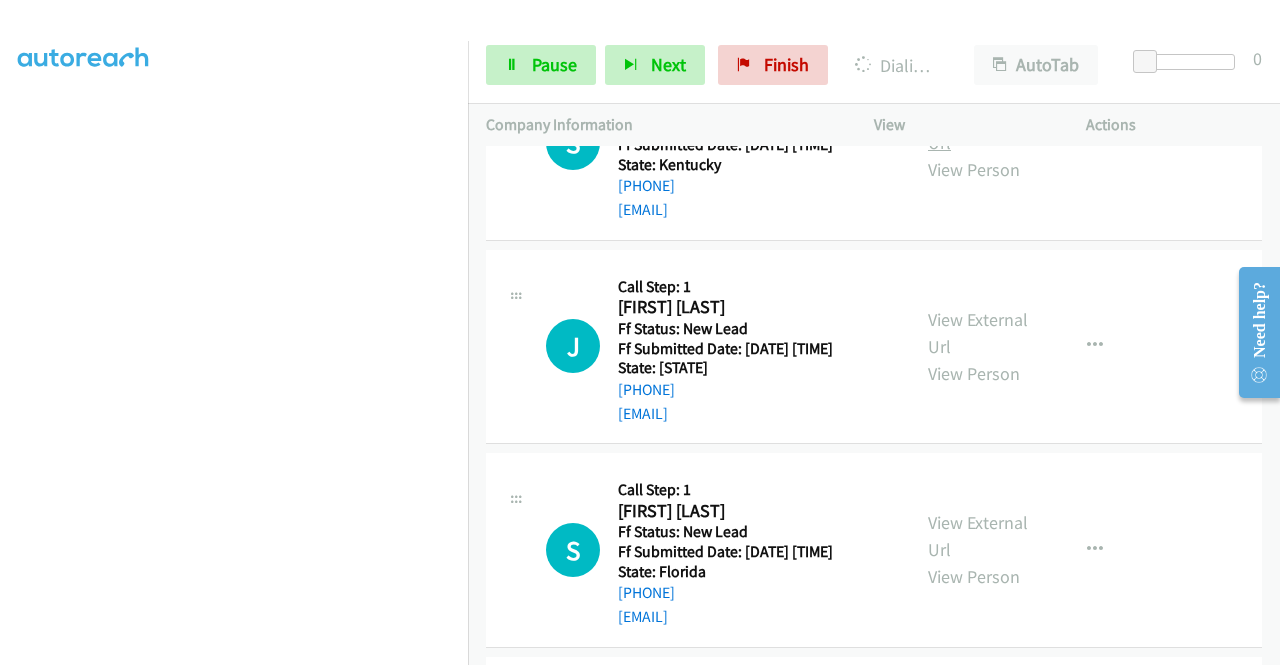 click on "View External Url" at bounding box center [978, 129] 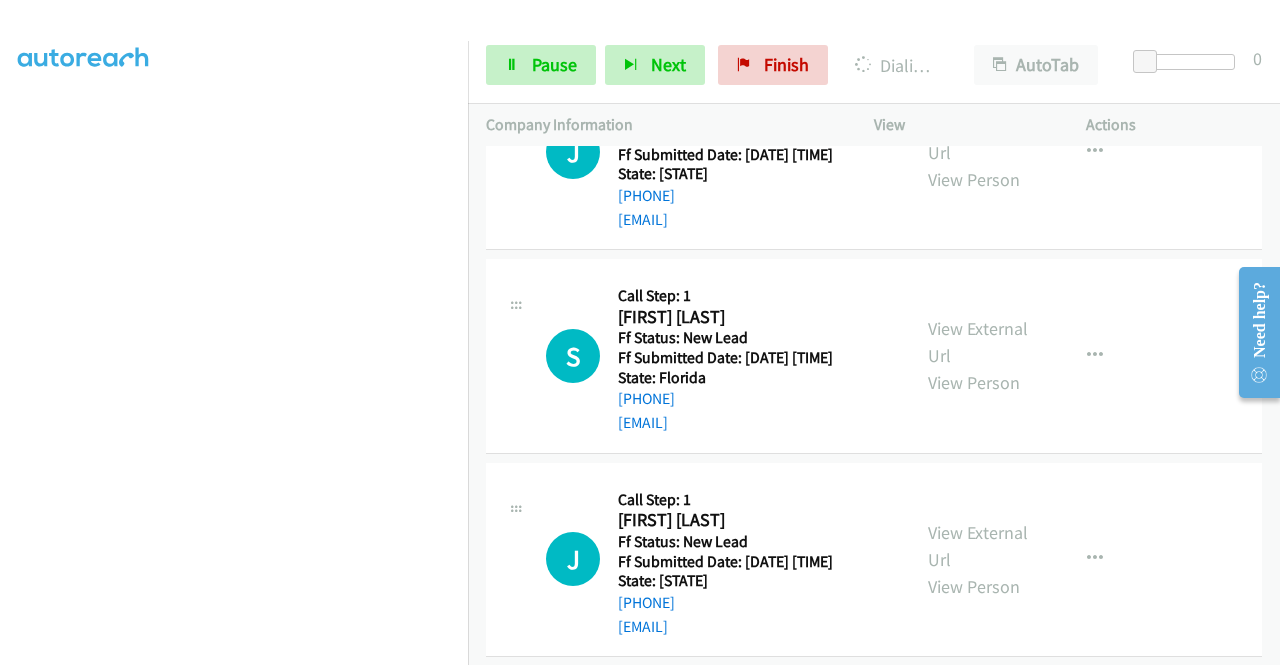 scroll, scrollTop: 1942, scrollLeft: 0, axis: vertical 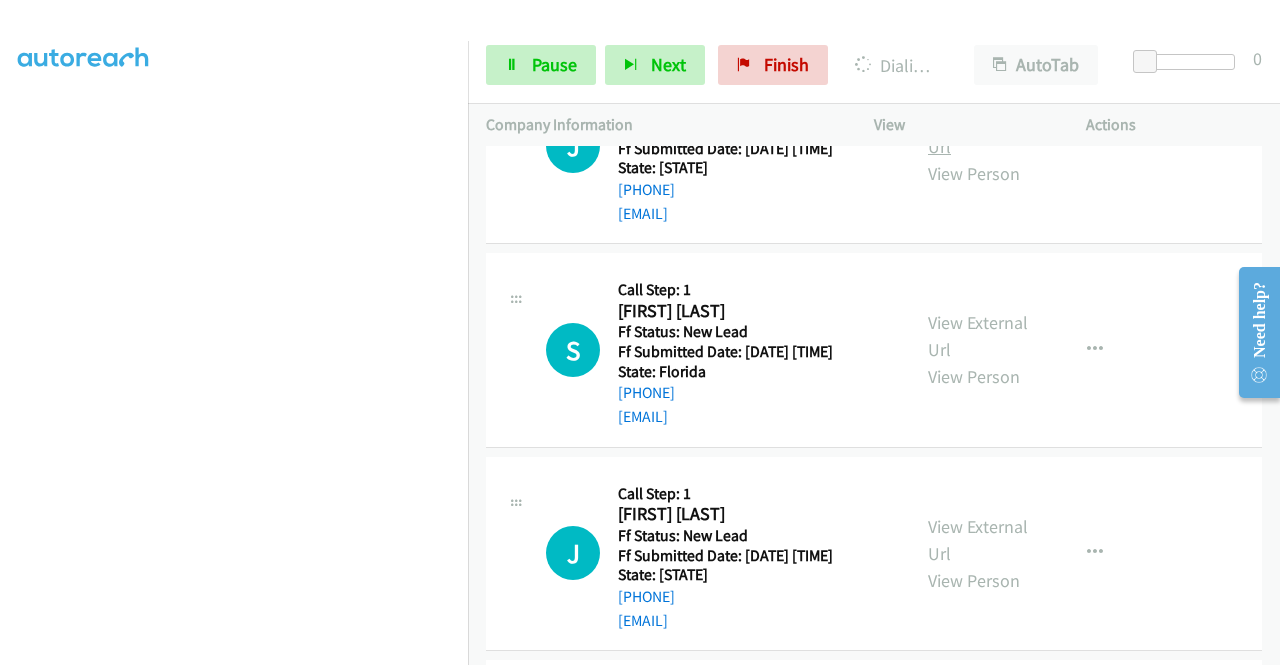 click on "View External Url" at bounding box center (978, 133) 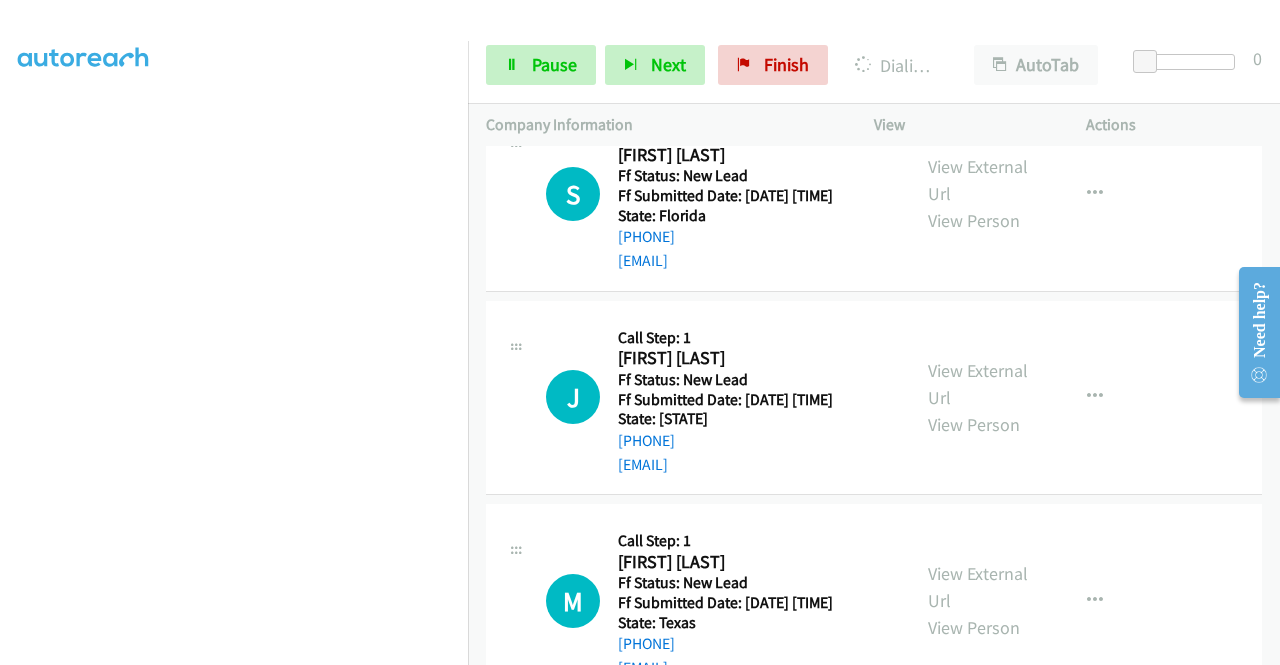 scroll, scrollTop: 2142, scrollLeft: 0, axis: vertical 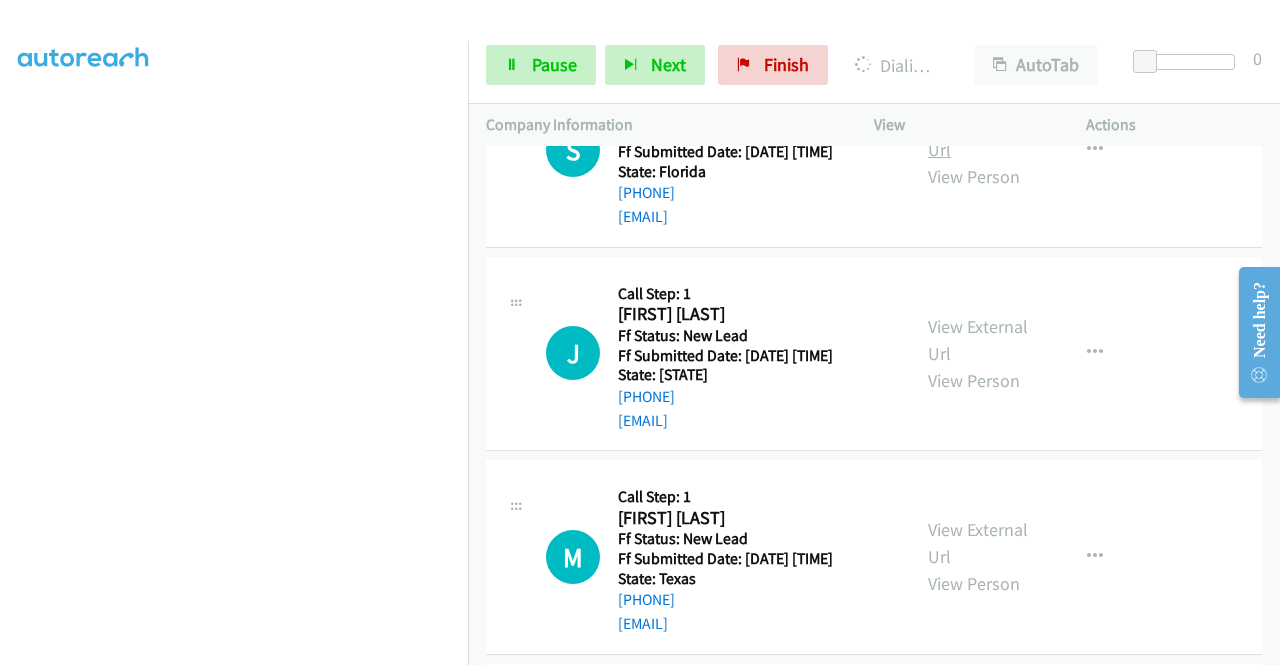 click on "View External Url" at bounding box center (978, 136) 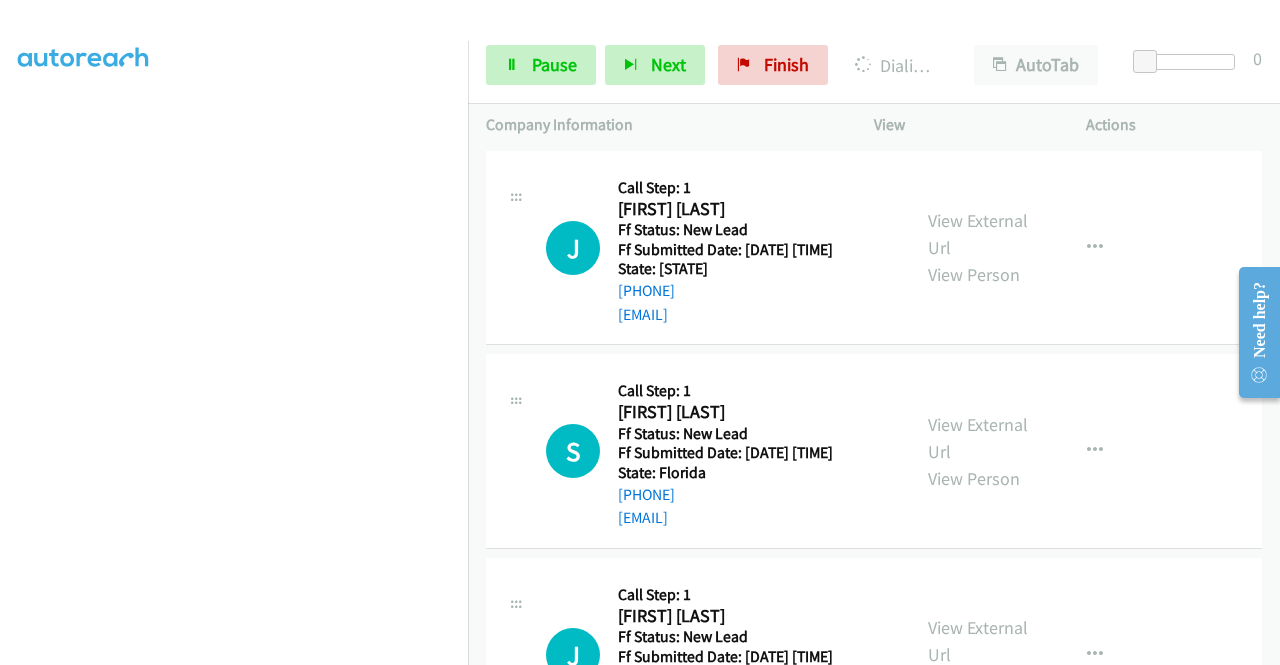 scroll, scrollTop: 1826, scrollLeft: 0, axis: vertical 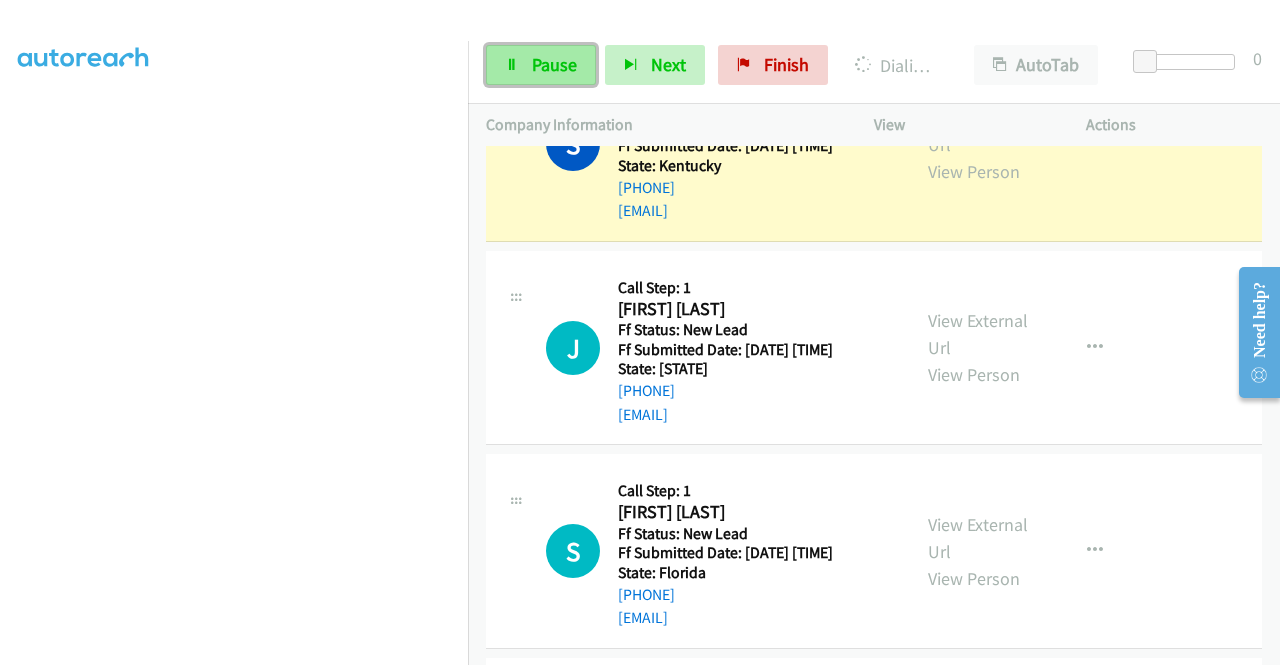 click at bounding box center [512, 66] 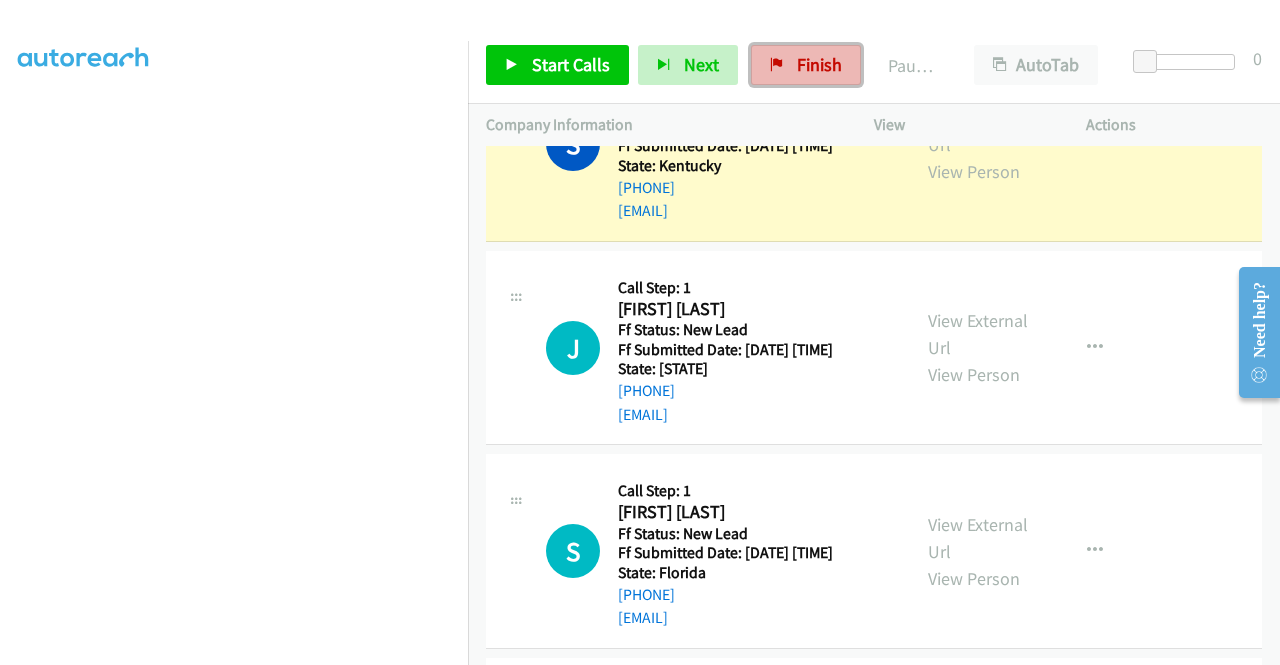 click on "Finish" at bounding box center (819, 64) 